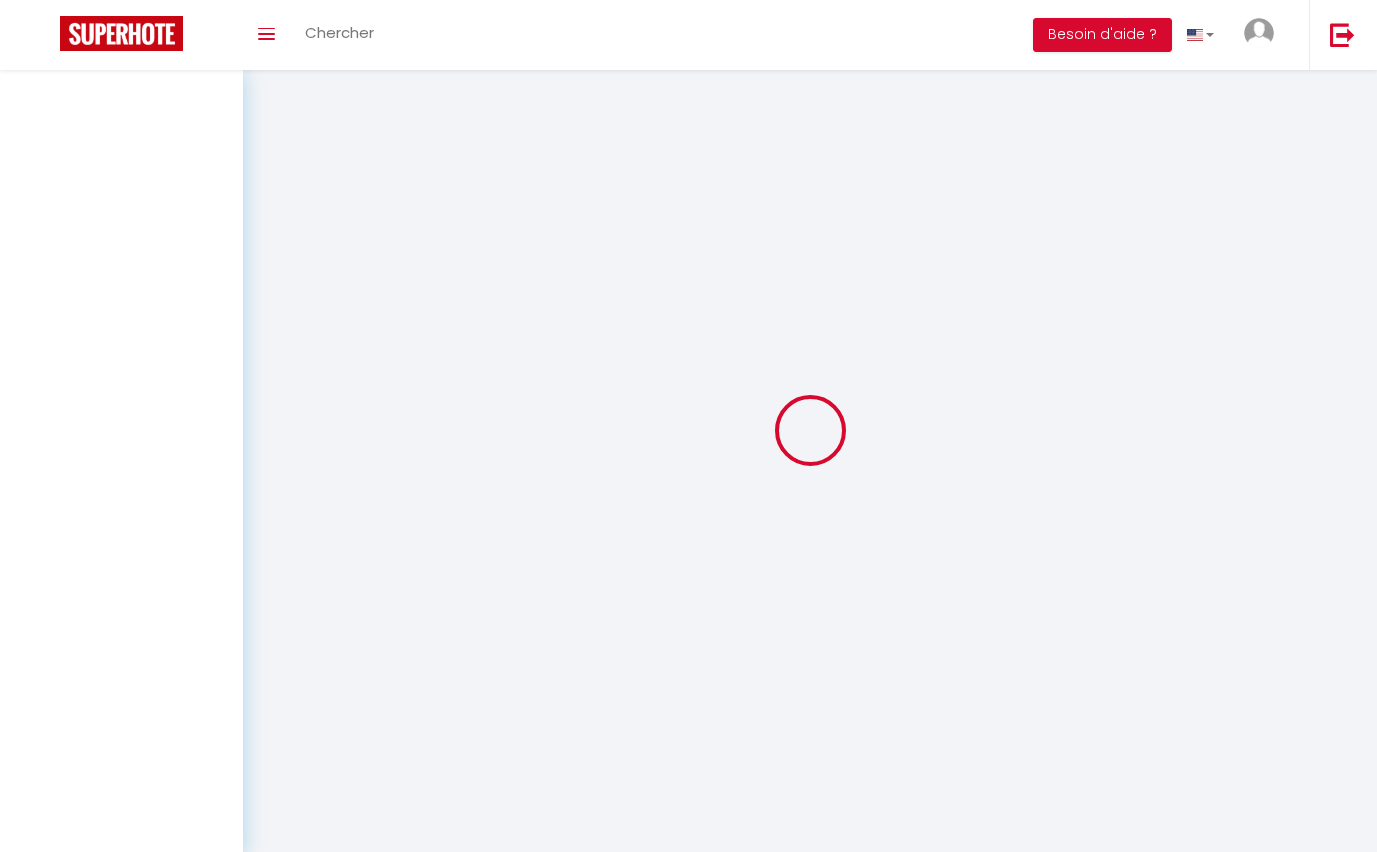 scroll, scrollTop: 0, scrollLeft: 0, axis: both 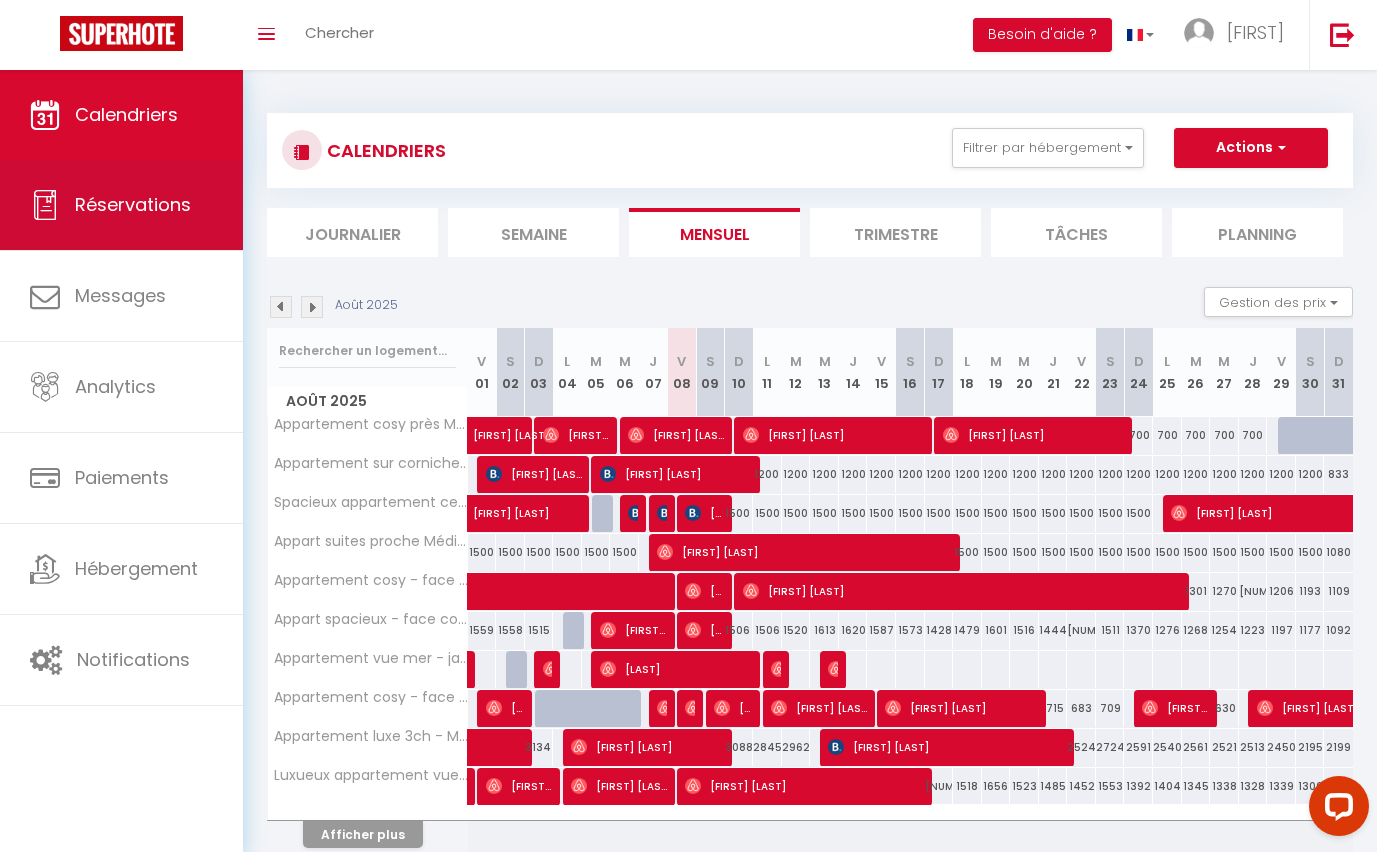 click on "Réservations" at bounding box center (121, 205) 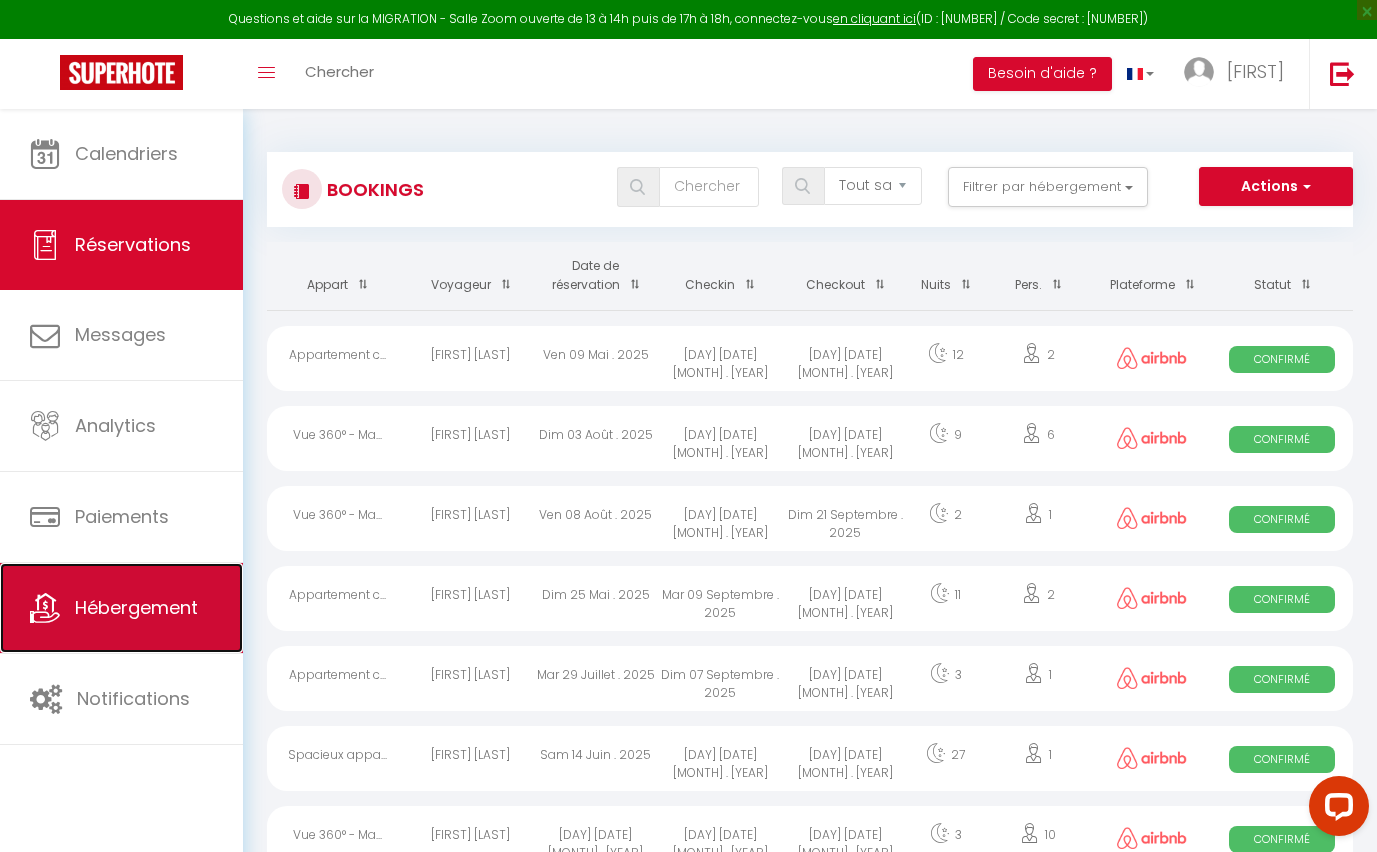 click on "Hébergement" at bounding box center (121, 608) 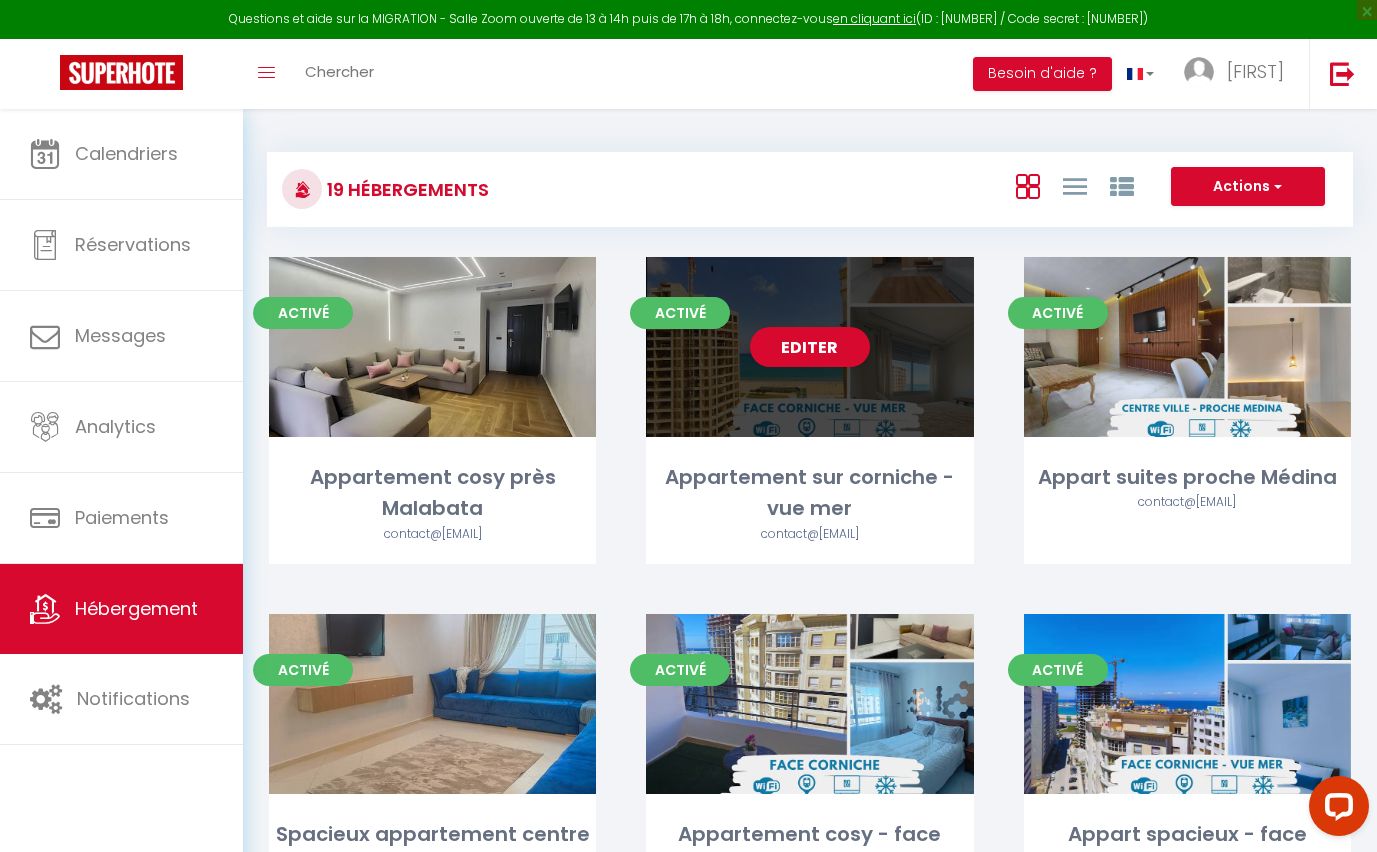 click on "Editer" at bounding box center (809, 347) 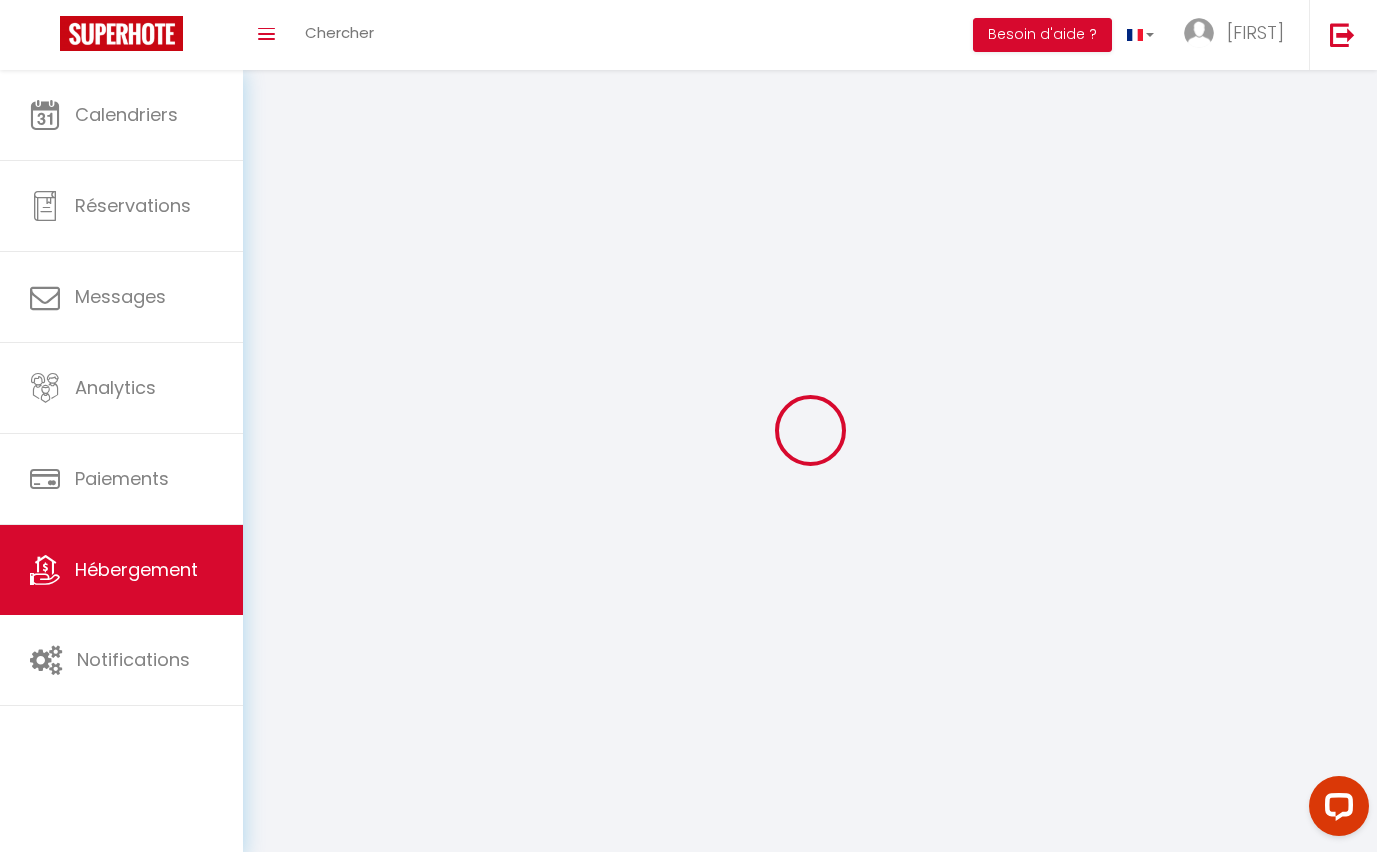 select on "1" 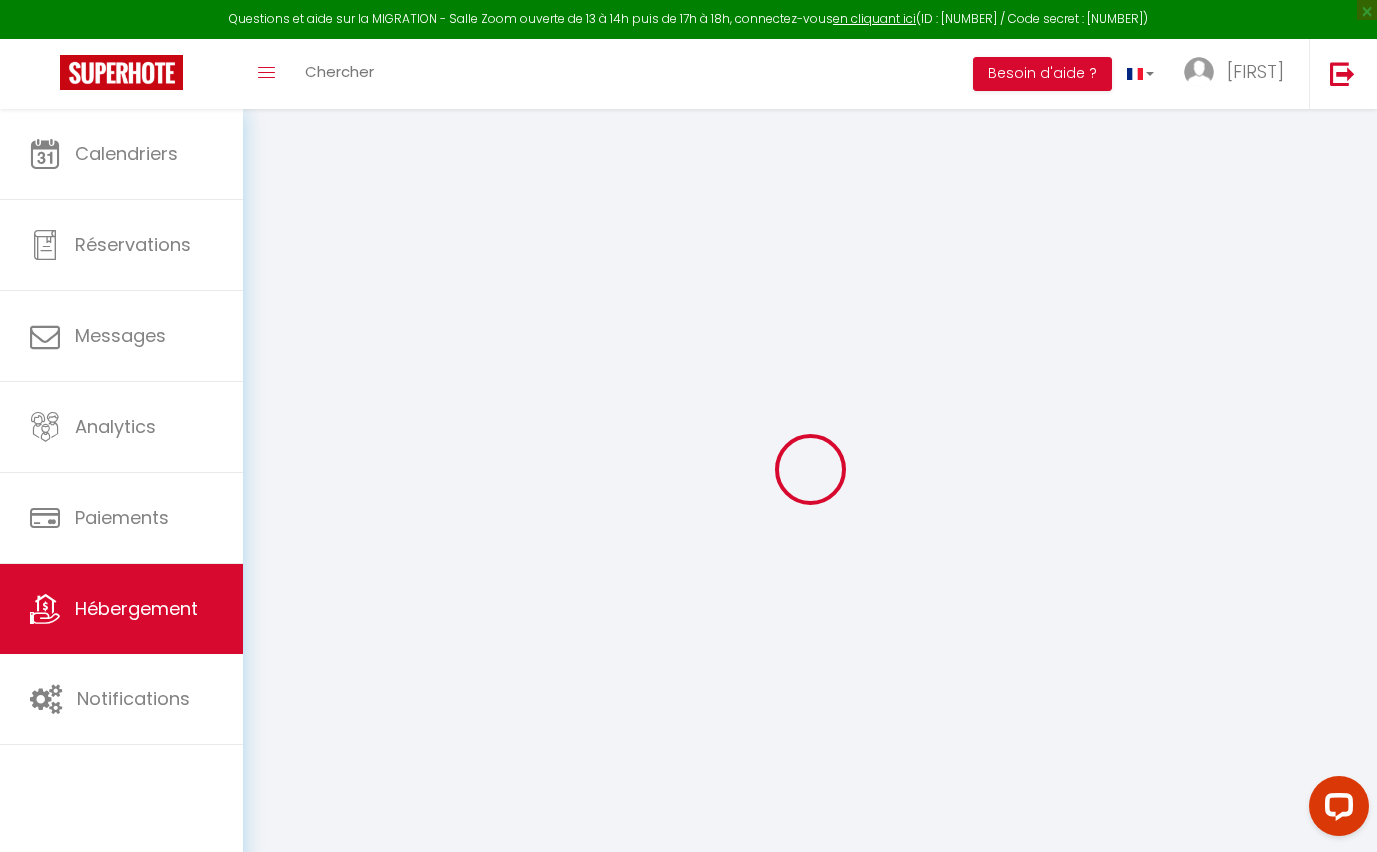 select 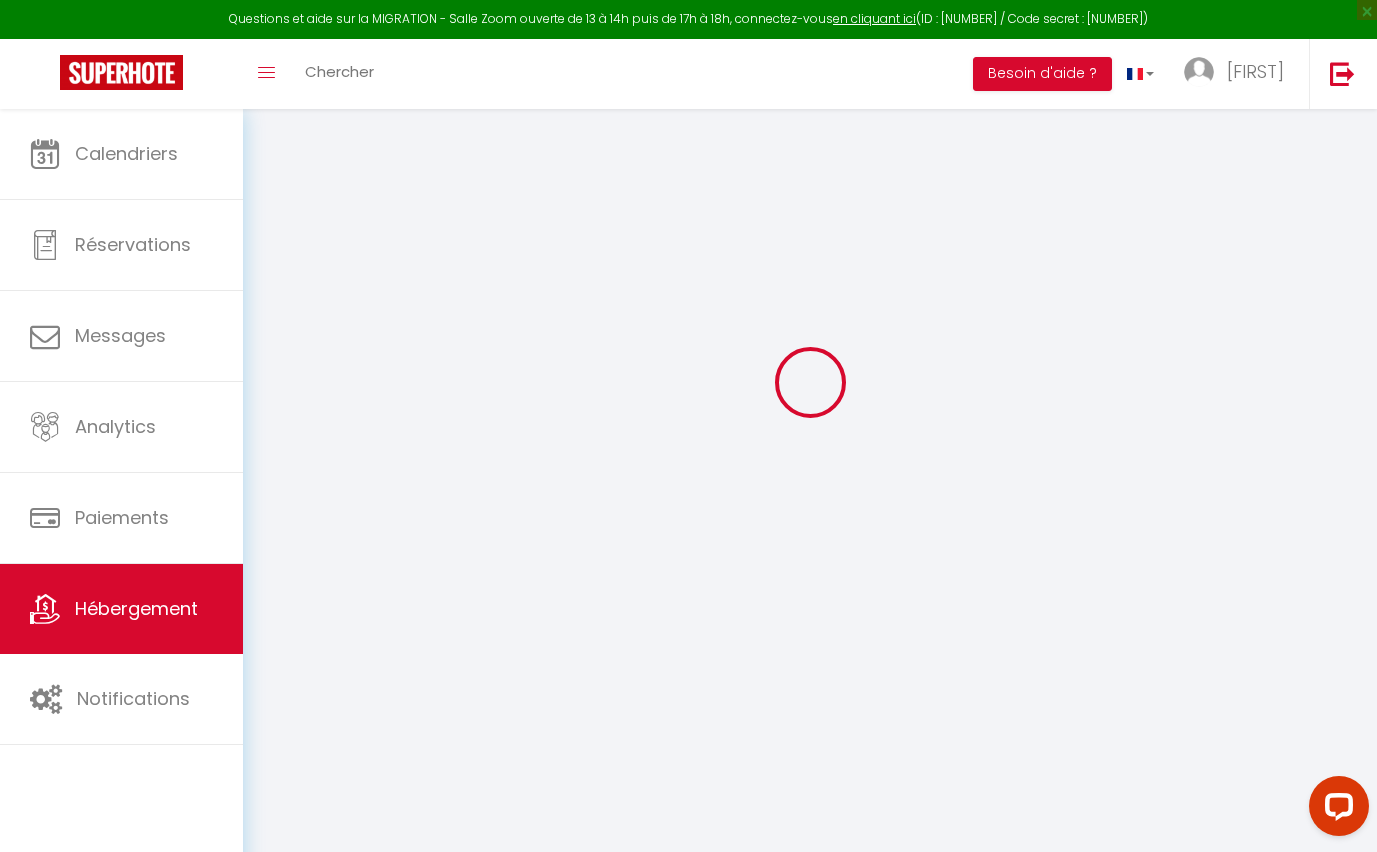 scroll, scrollTop: 90, scrollLeft: 0, axis: vertical 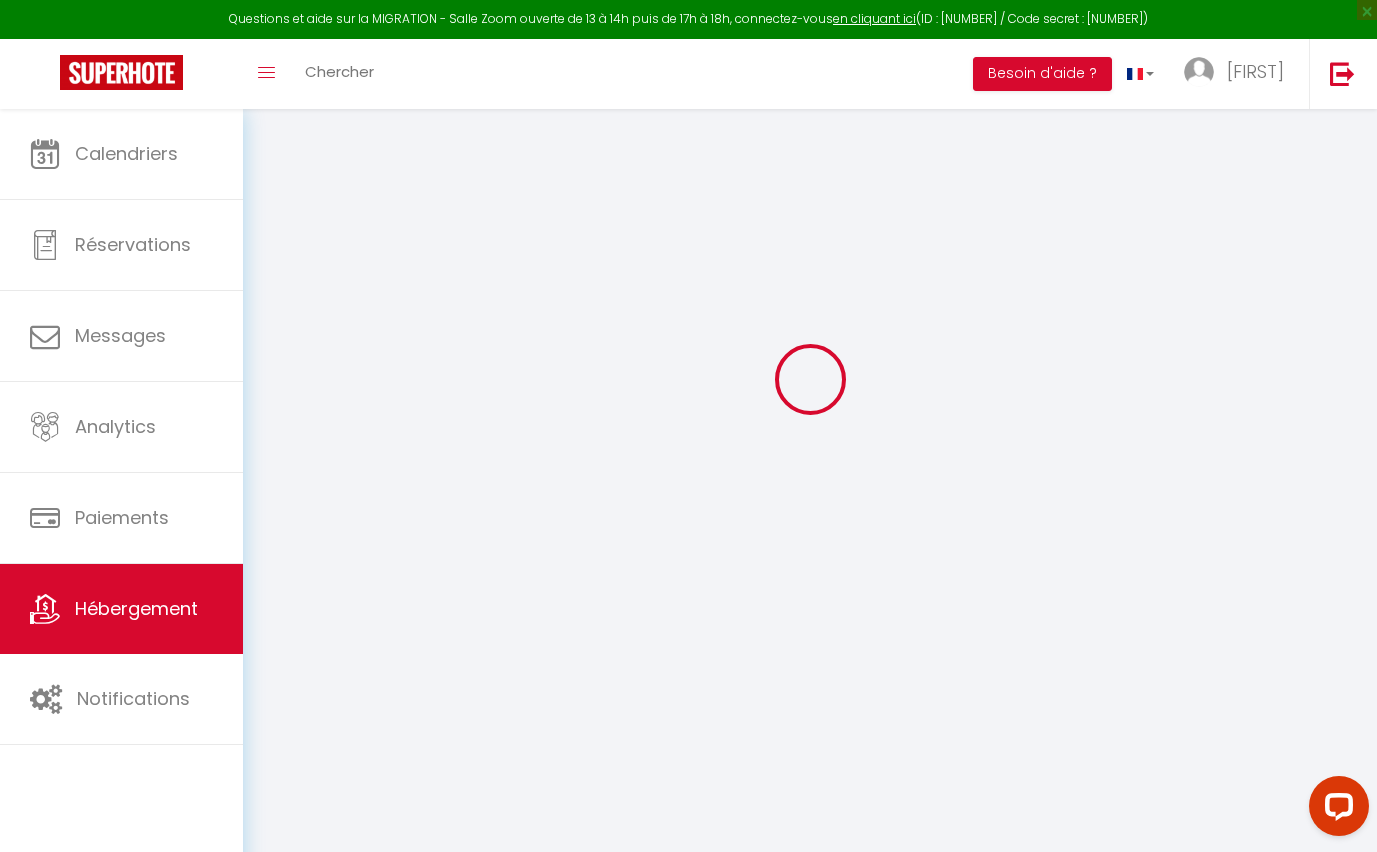select 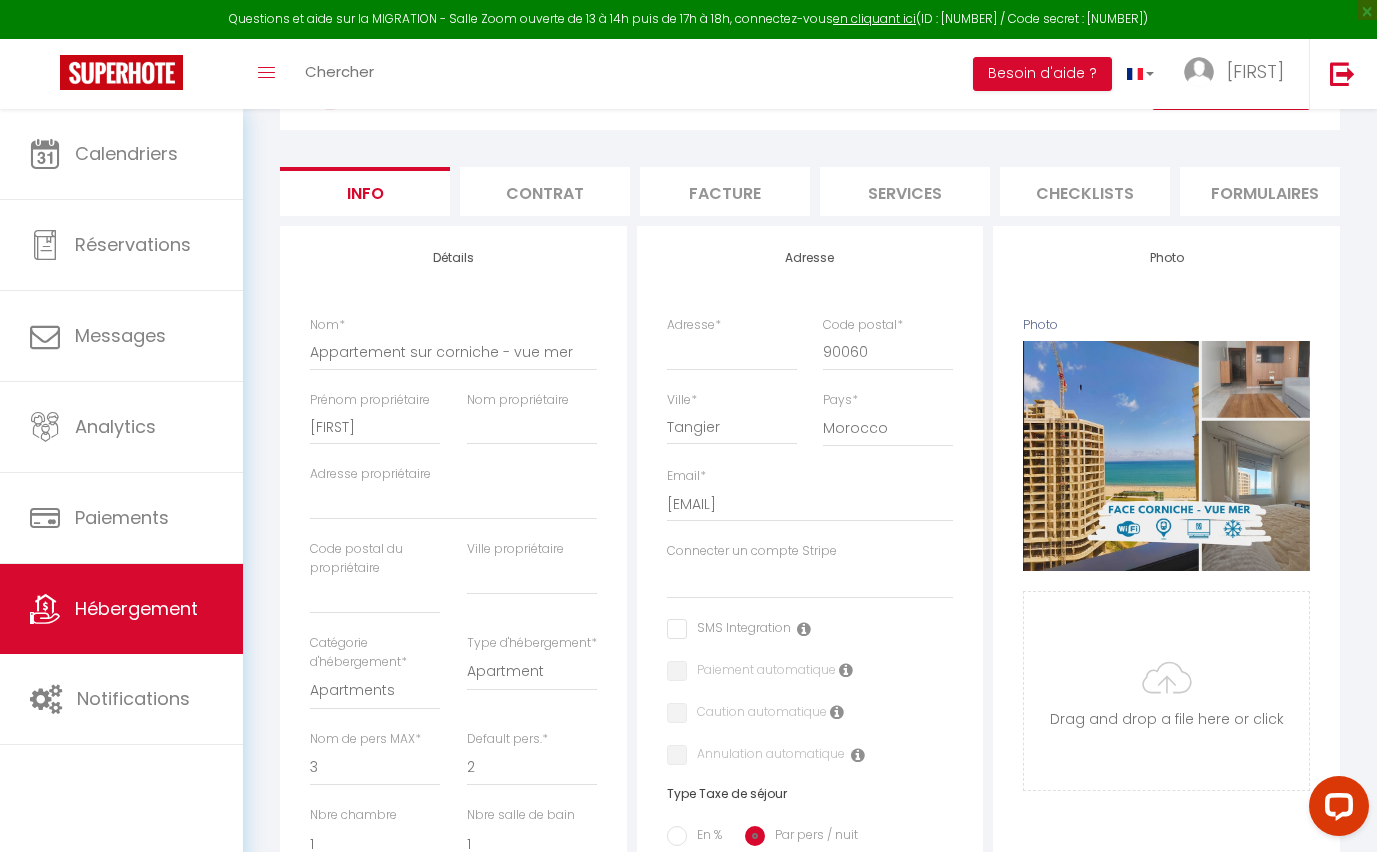 select 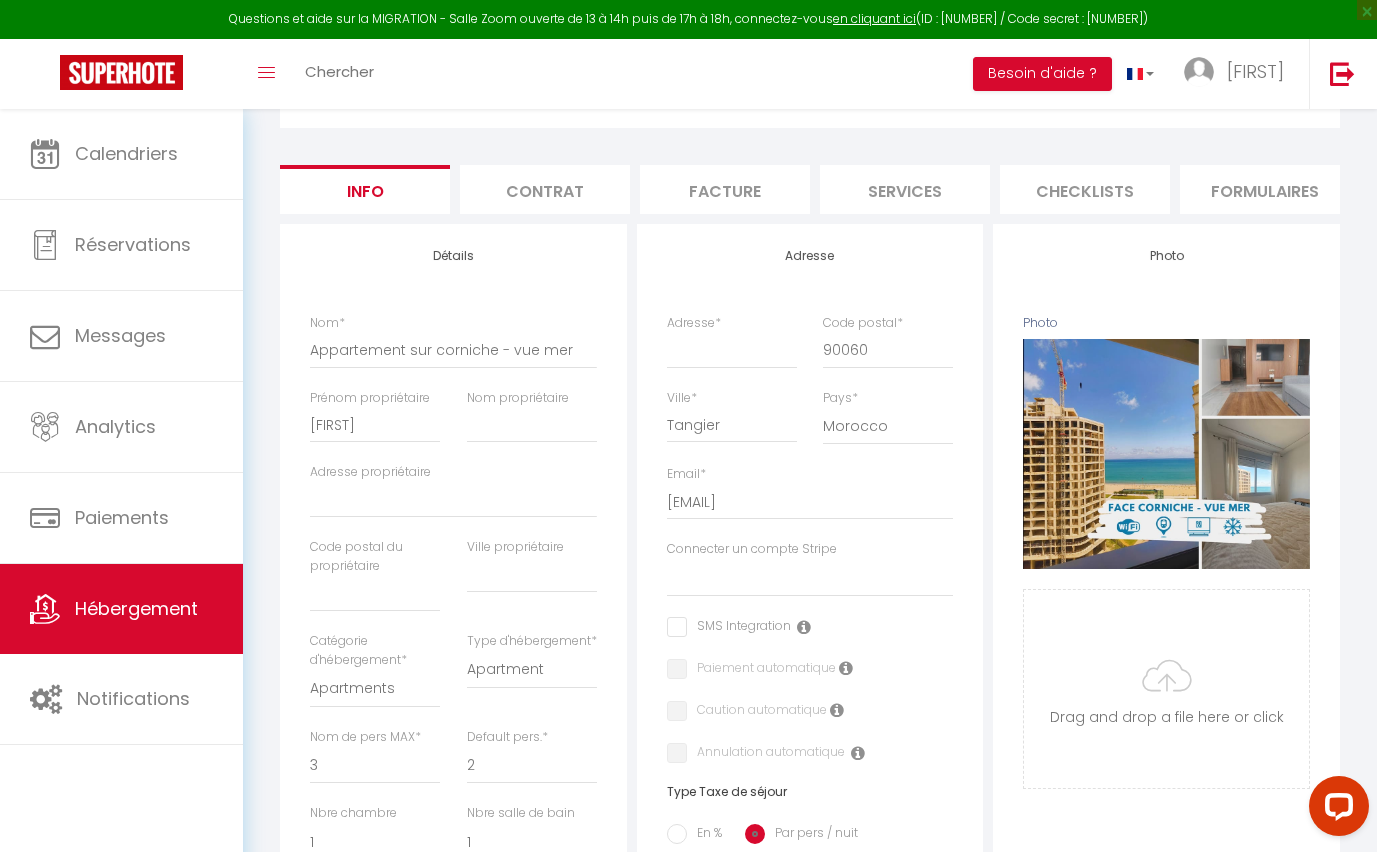 scroll, scrollTop: 147, scrollLeft: 0, axis: vertical 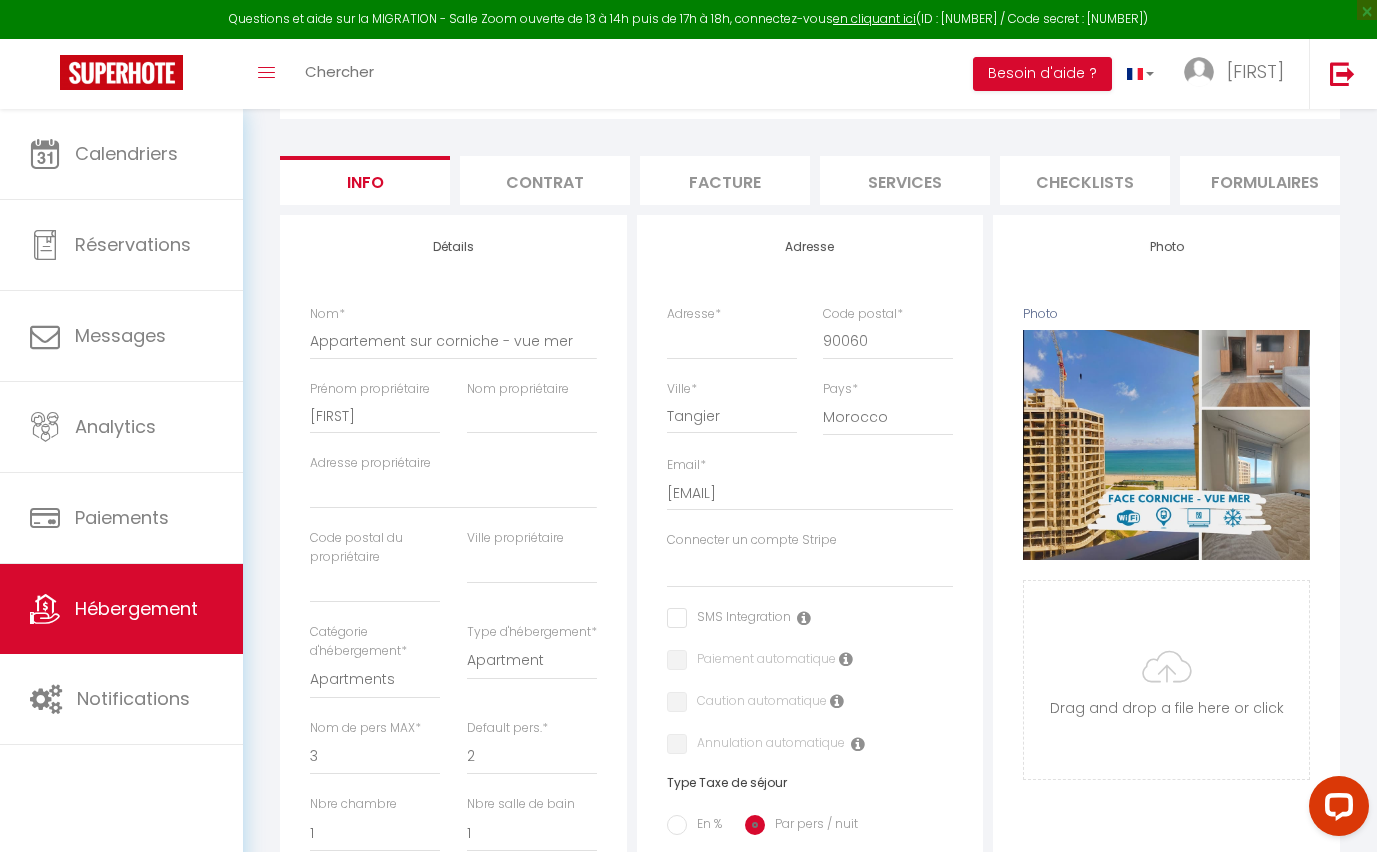 click on "Contrat" at bounding box center (545, 180) 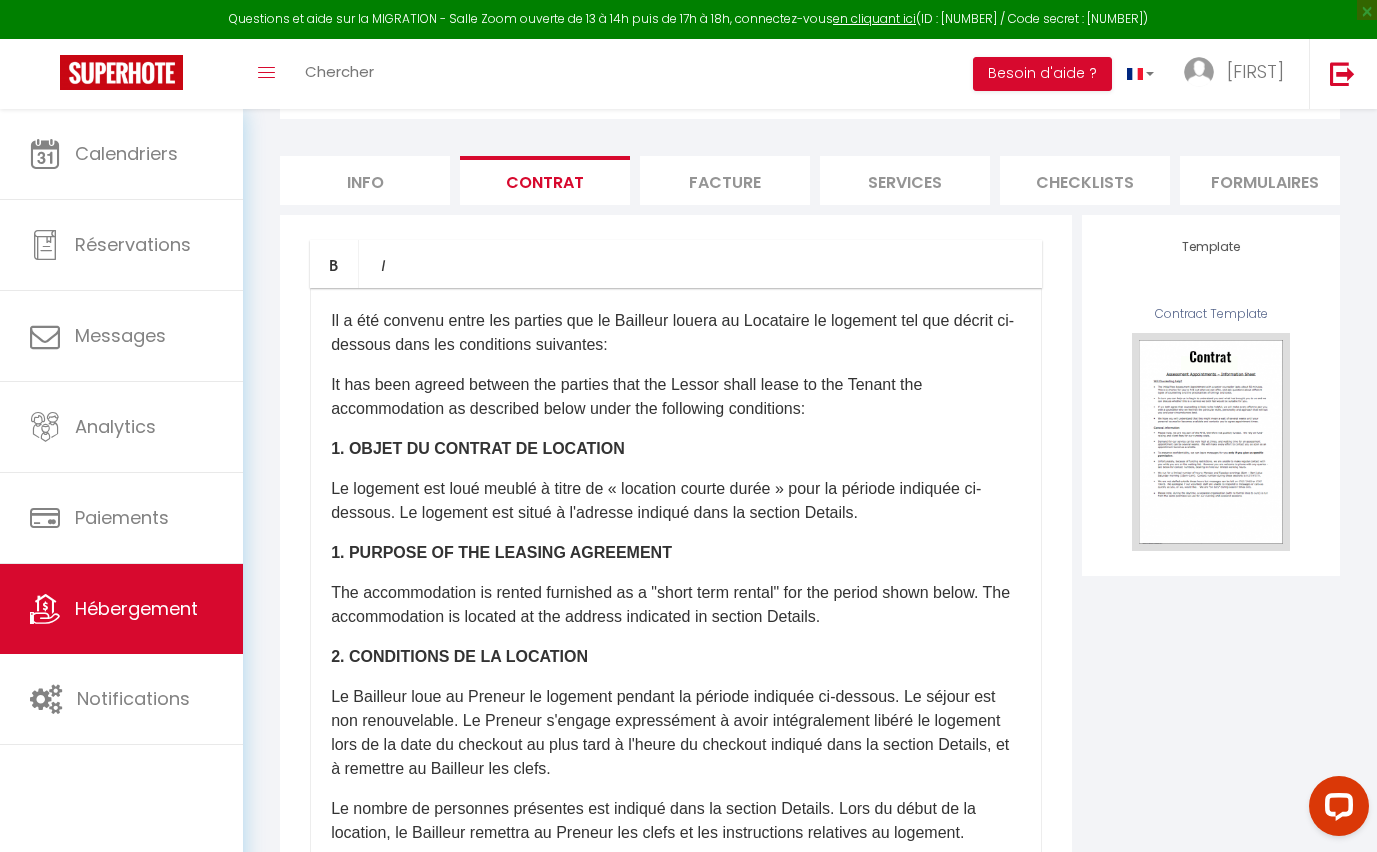 click on "Checklists" at bounding box center (1085, 180) 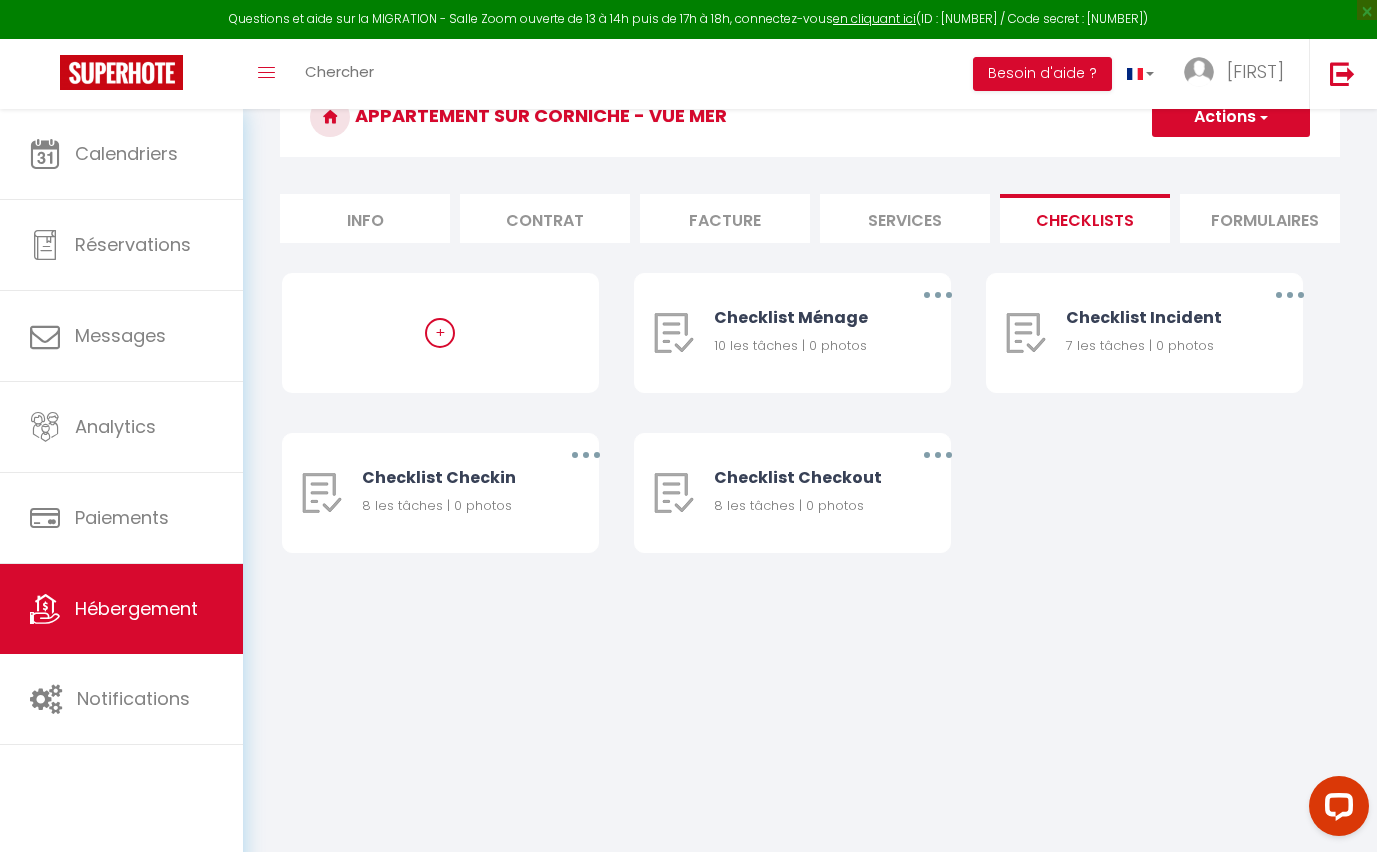 scroll, scrollTop: 109, scrollLeft: 0, axis: vertical 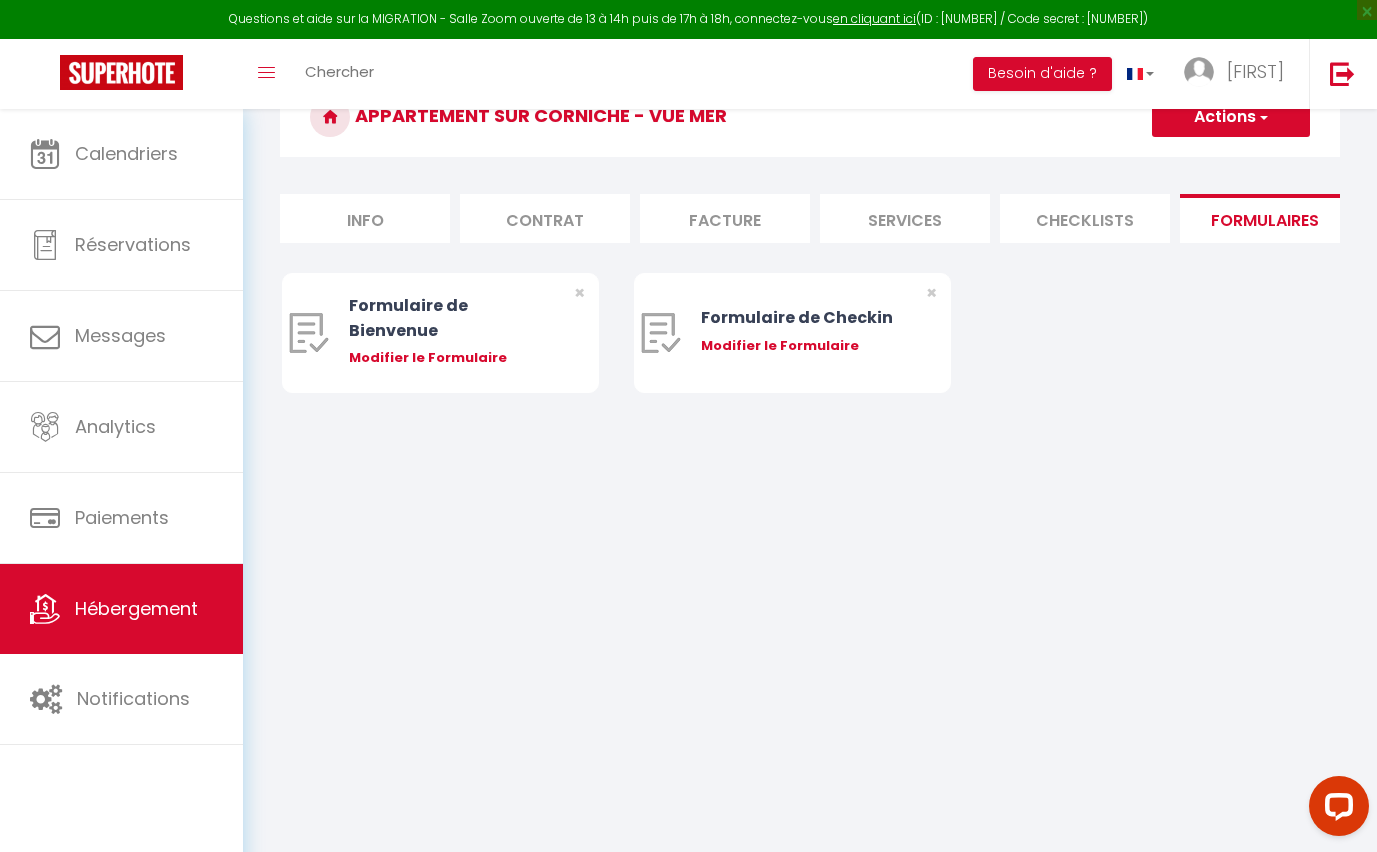click on "Services" at bounding box center [905, 218] 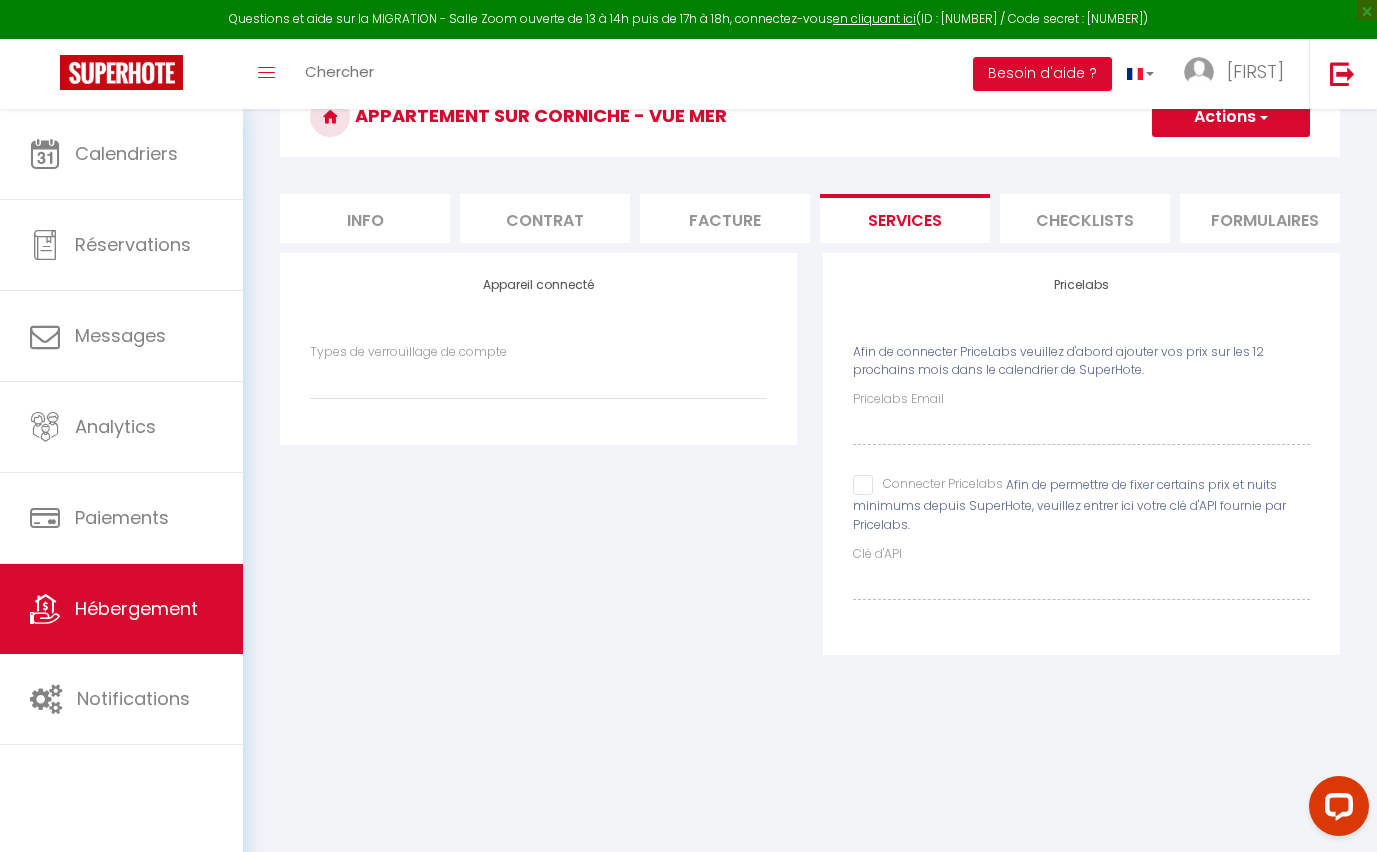 click on "Facture" at bounding box center (725, 218) 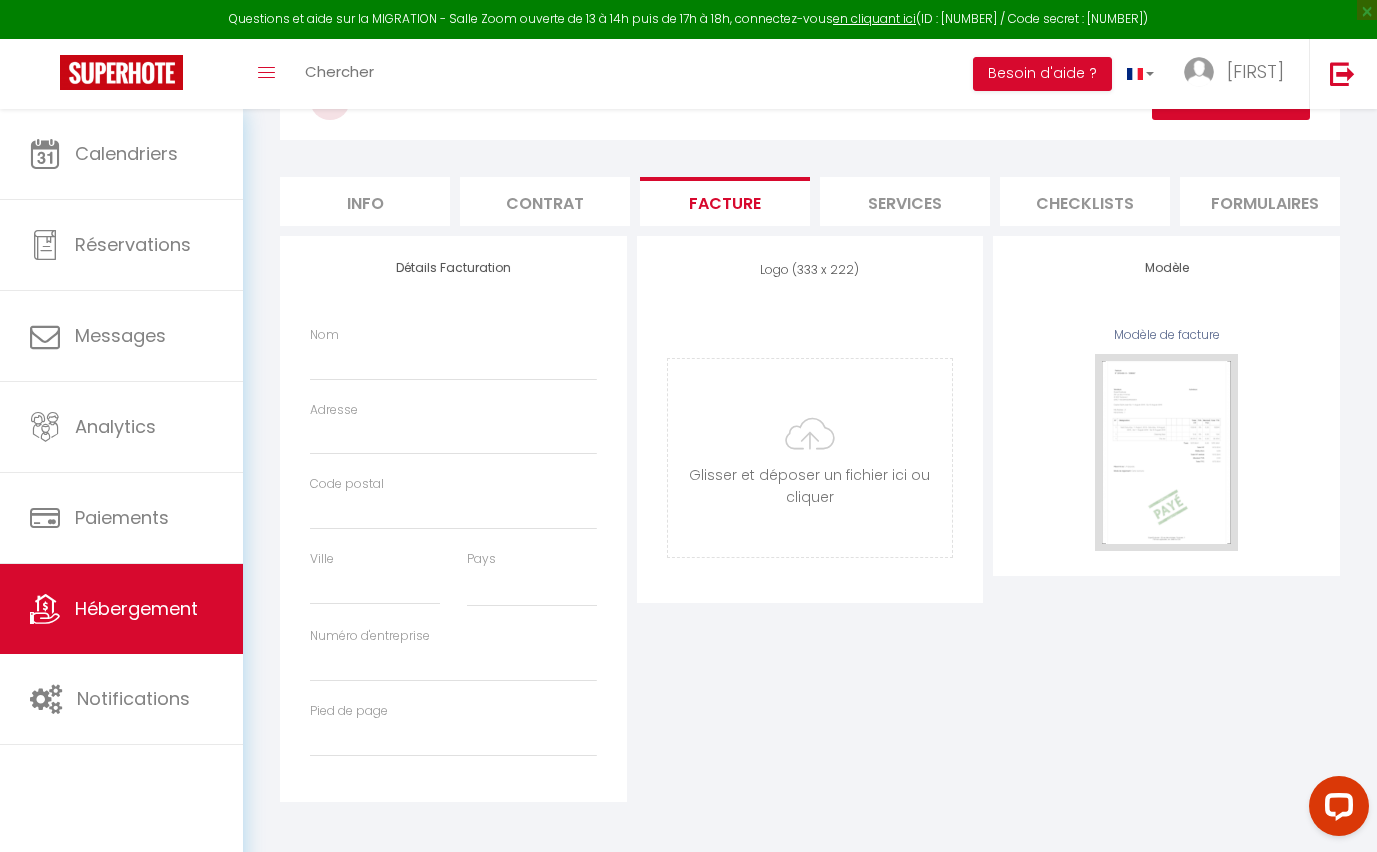 select 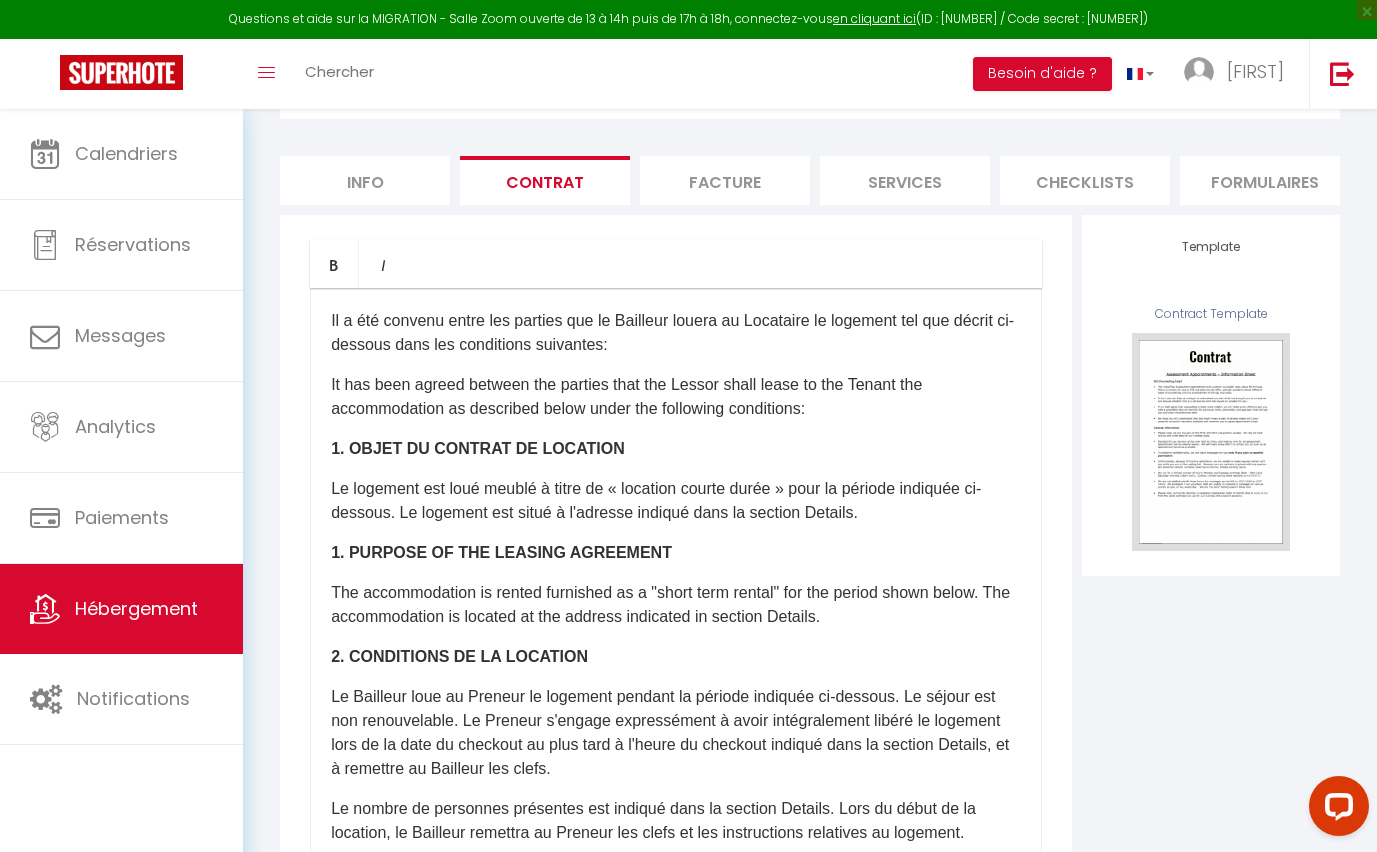 select 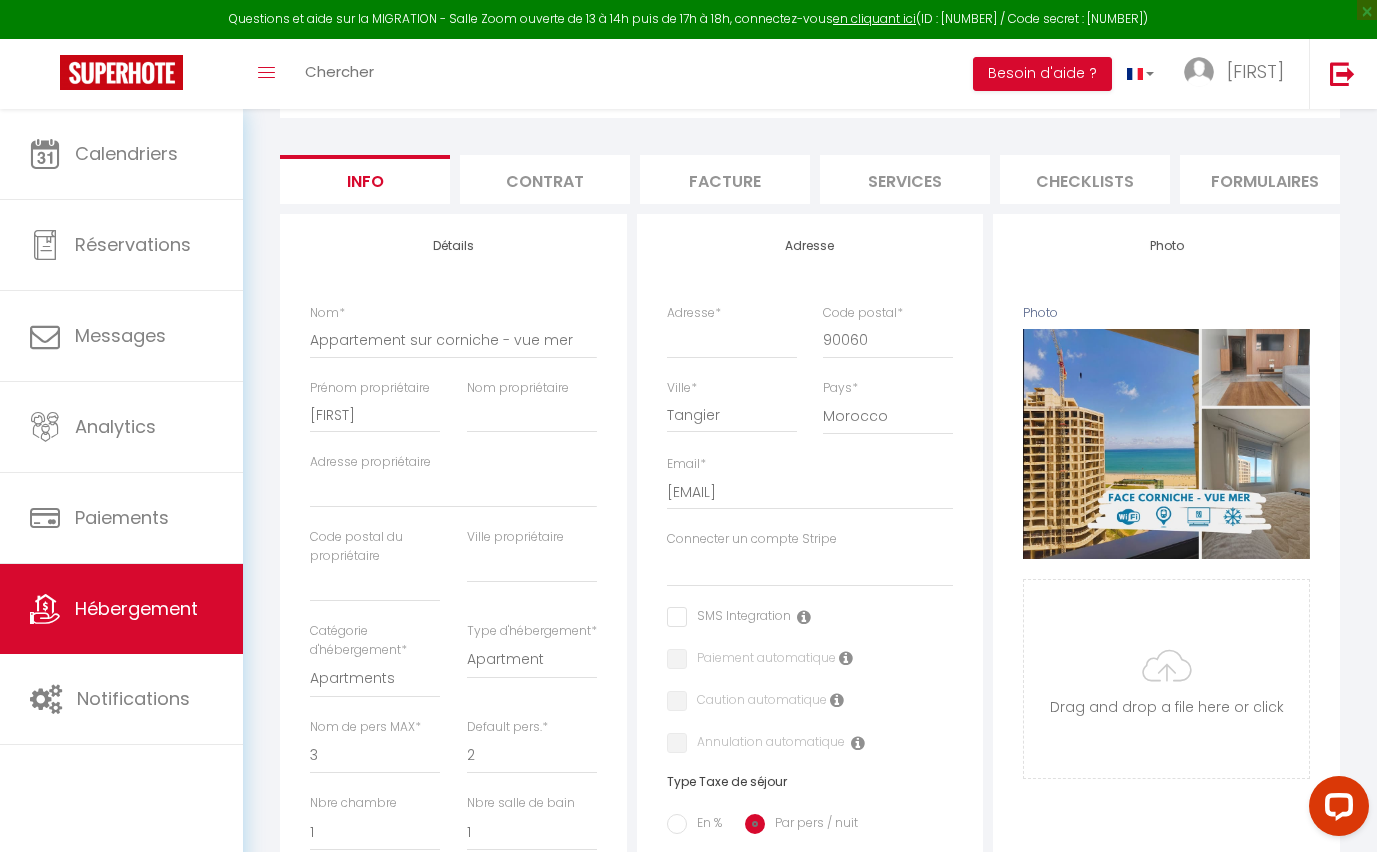 scroll, scrollTop: 0, scrollLeft: 0, axis: both 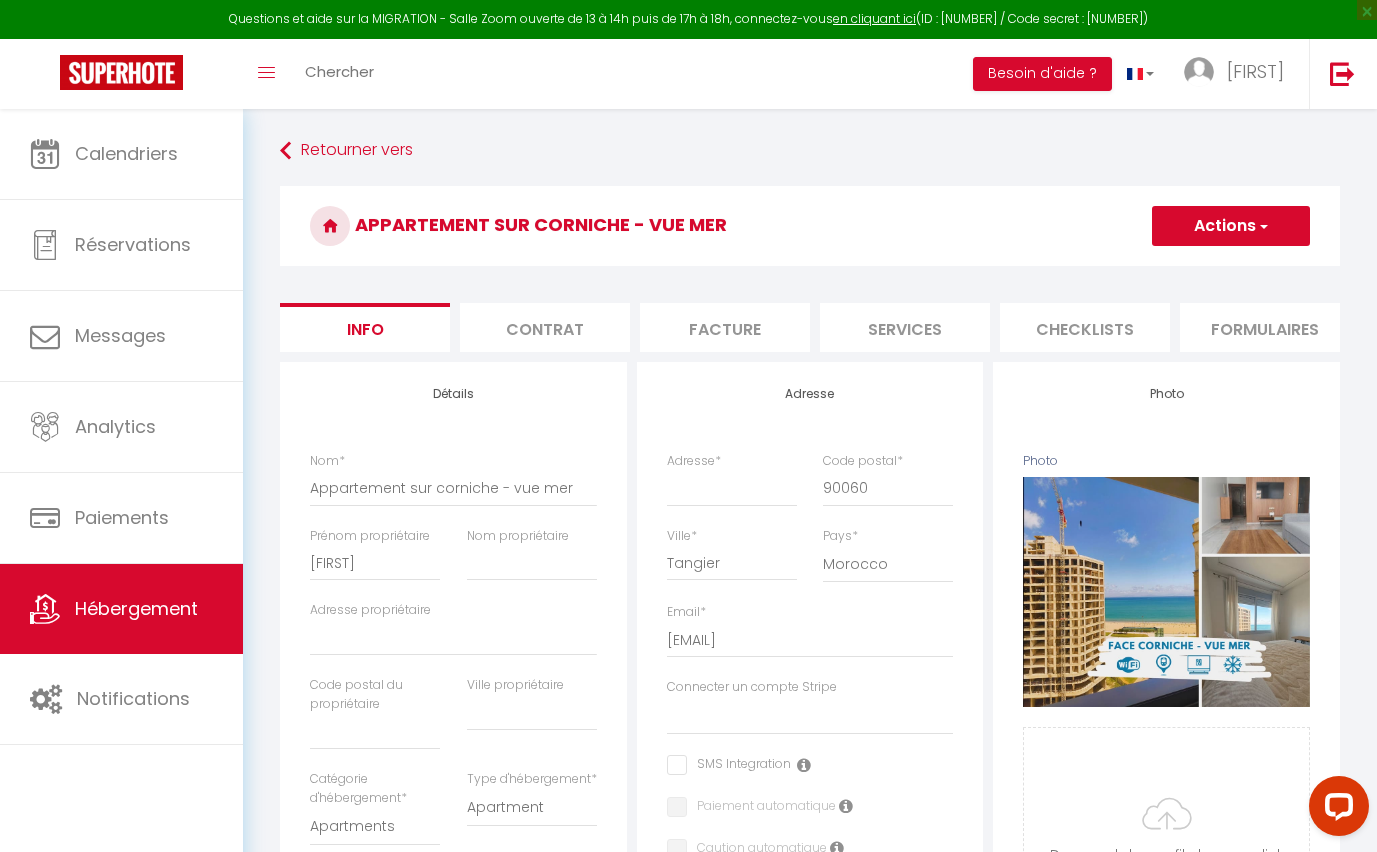 click on "Actions" at bounding box center (1231, 226) 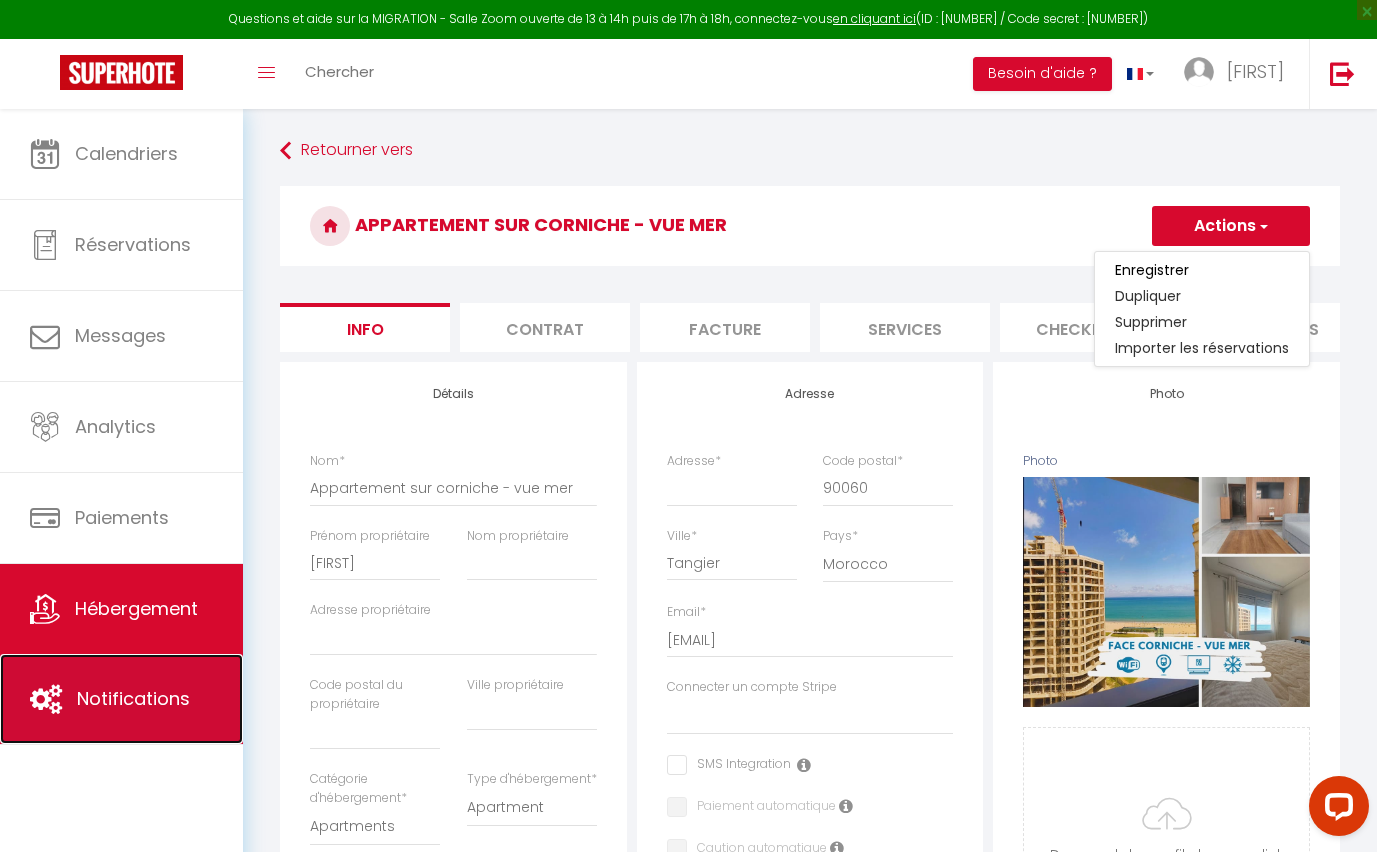 click on "Notifications" at bounding box center (121, 699) 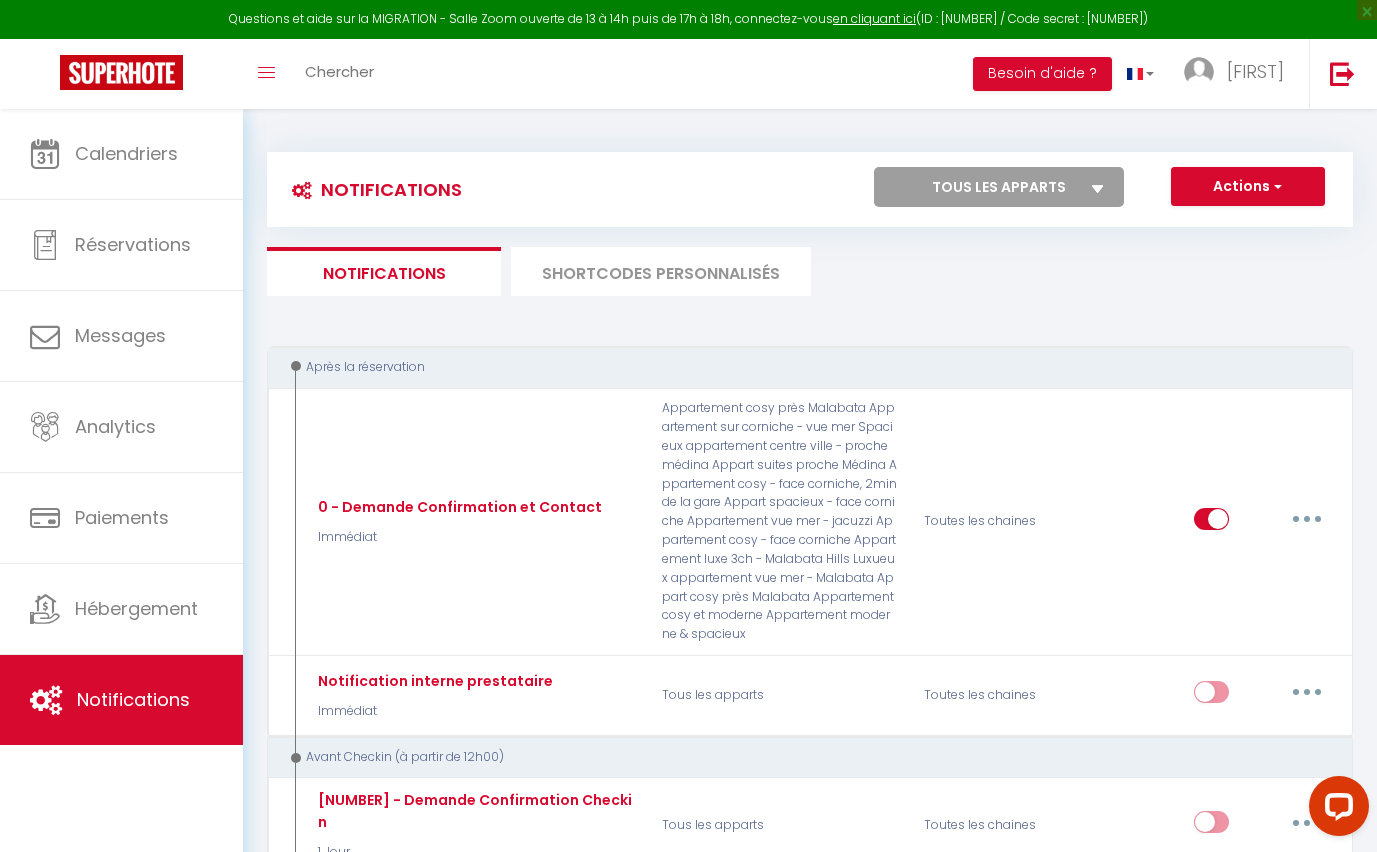 click on "Tous les apparts    Appartement cosy près Malabata Appartement sur corniche - vue mer Appart suites proche Médina Spacieux appartement centre ville - proche médina Appartement cosy - face corniche, 2min de la gare Appart spacieux - face corniche Appartement vue mer - jacuzzi Appartement cosy - face corniche Appartement luxe 3ch - Malabata Hills Luxueux appartement vue mer - Malabata Spacieux Appartement, vue mer Vue 360° - Marina & corniche Appartement cosy centre-ville Vue Mer, Piscine, Accès Plage Vue mer - Face corniche Vue Mer panoramique - Corniche Appartement cosy et moderne Appartement moderne & spacieux Appart cosy près Malabata" at bounding box center (999, 187) 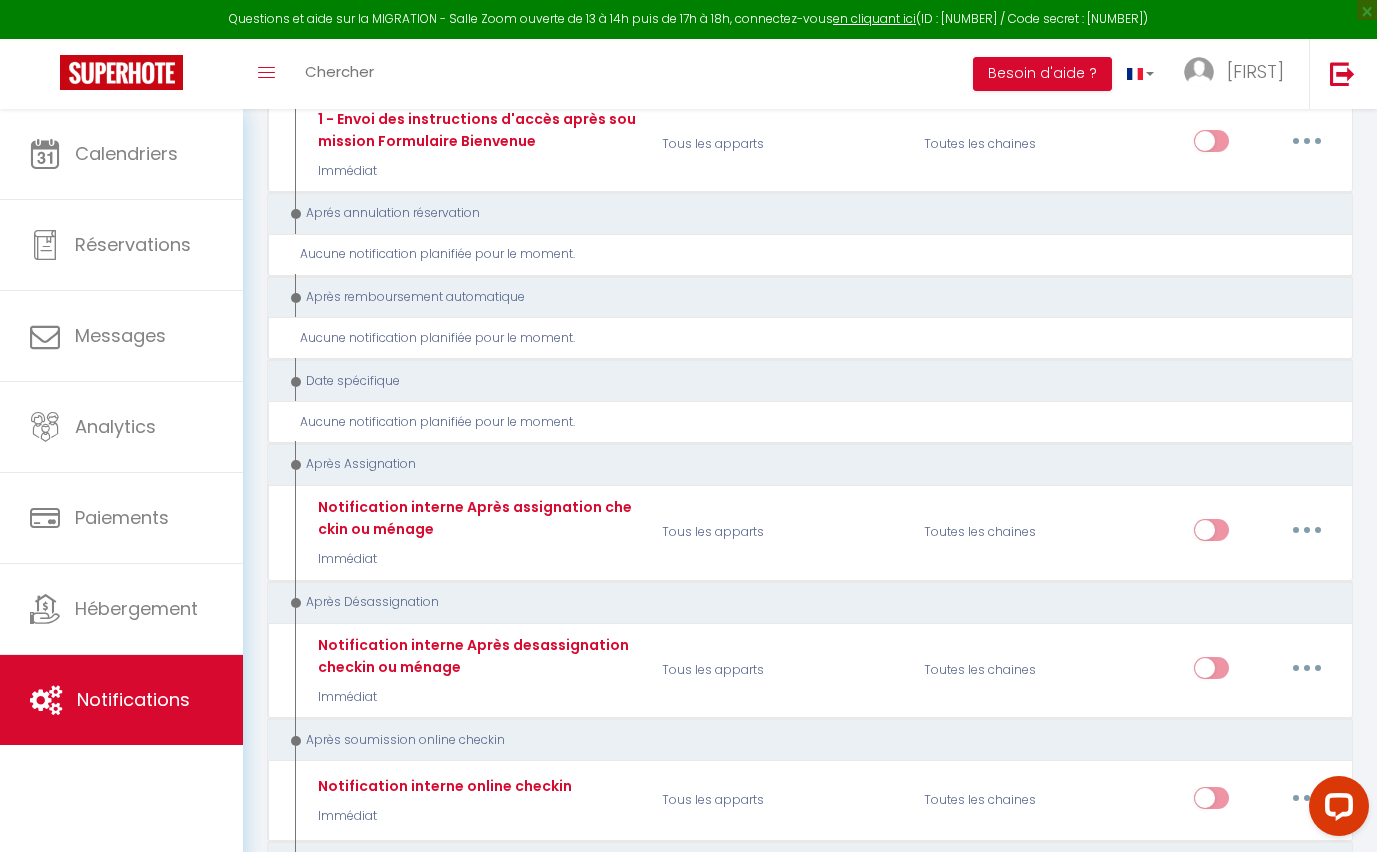 scroll, scrollTop: 2983, scrollLeft: 0, axis: vertical 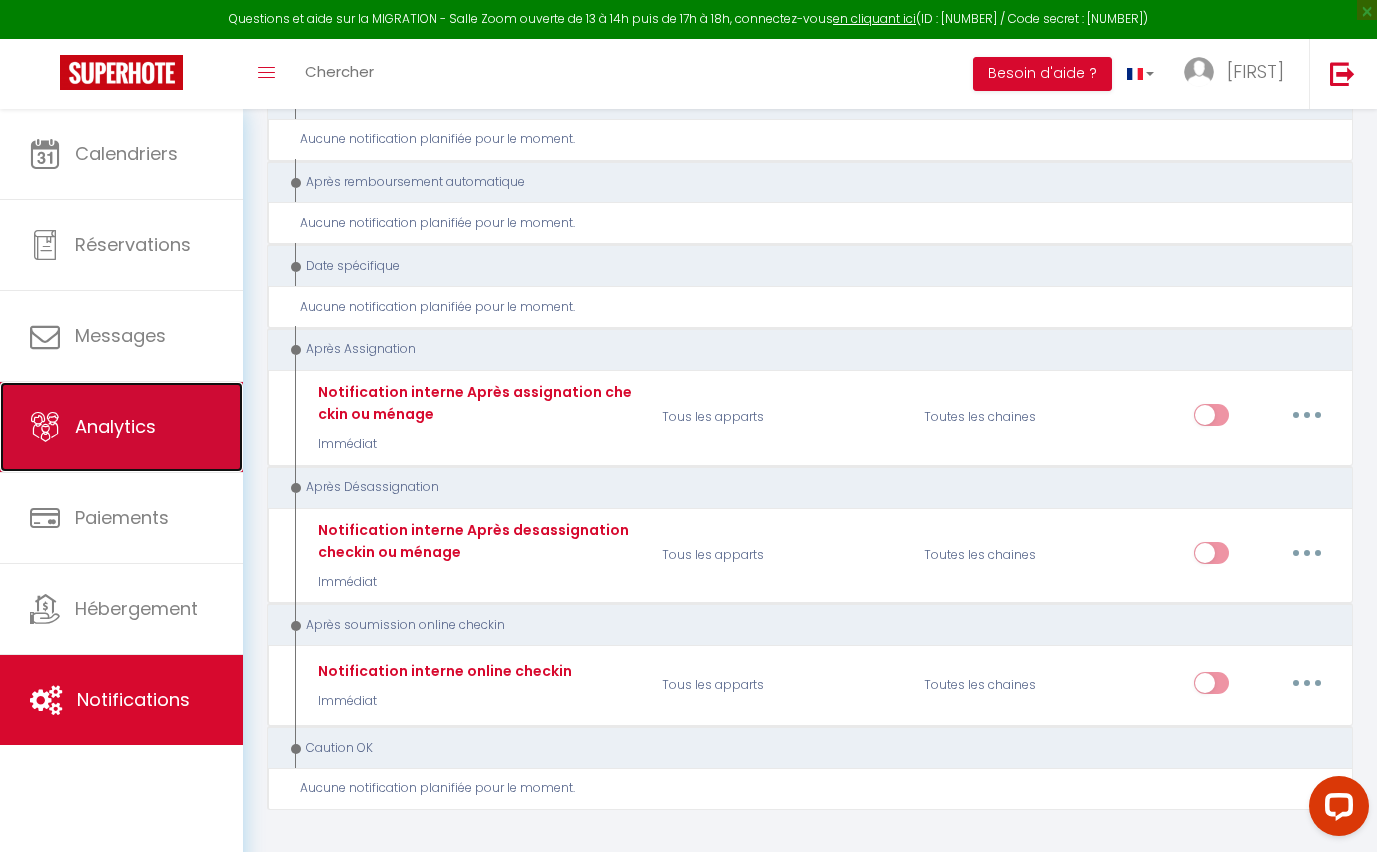 click on "Analytics" at bounding box center [121, 427] 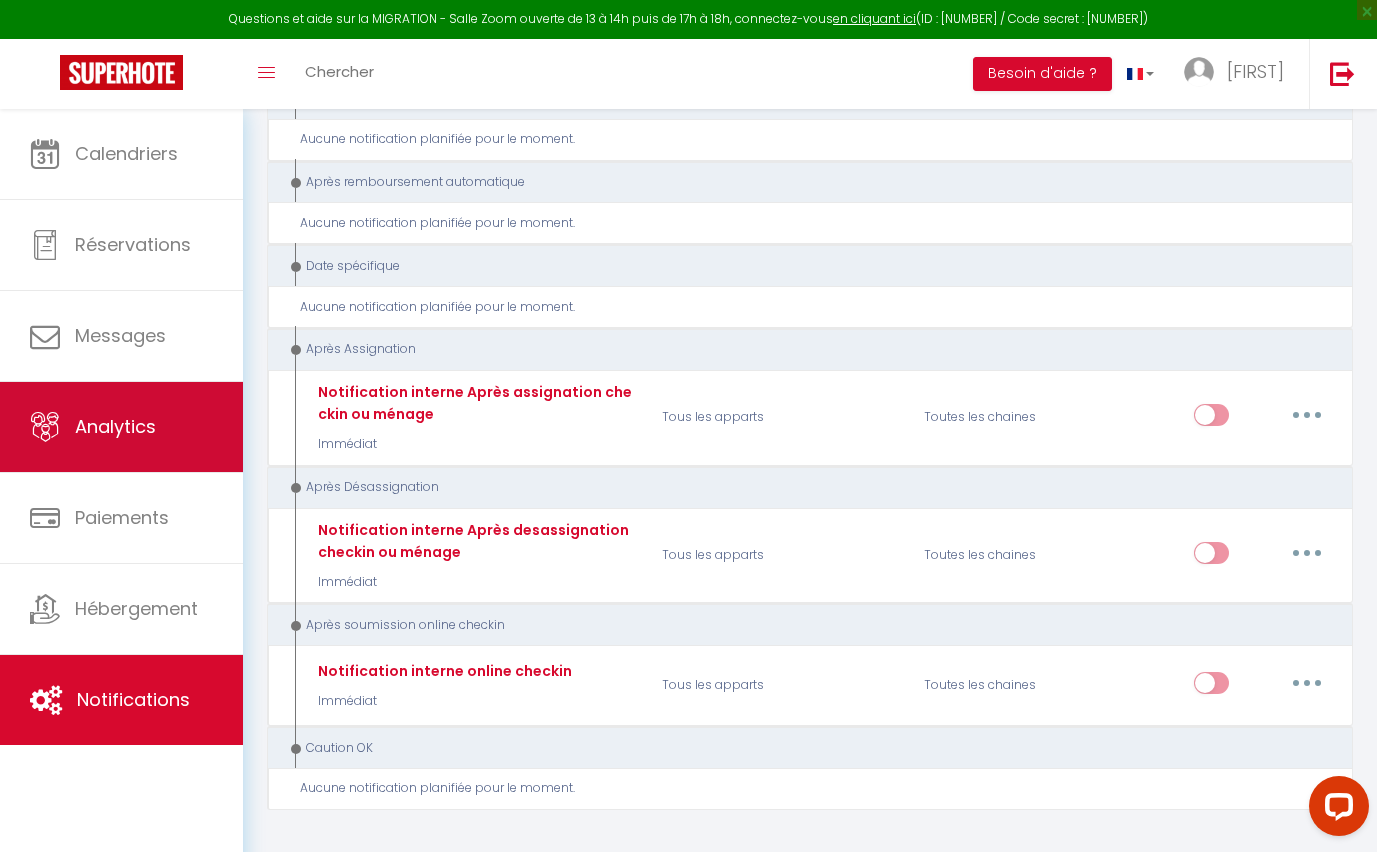 scroll, scrollTop: 0, scrollLeft: 0, axis: both 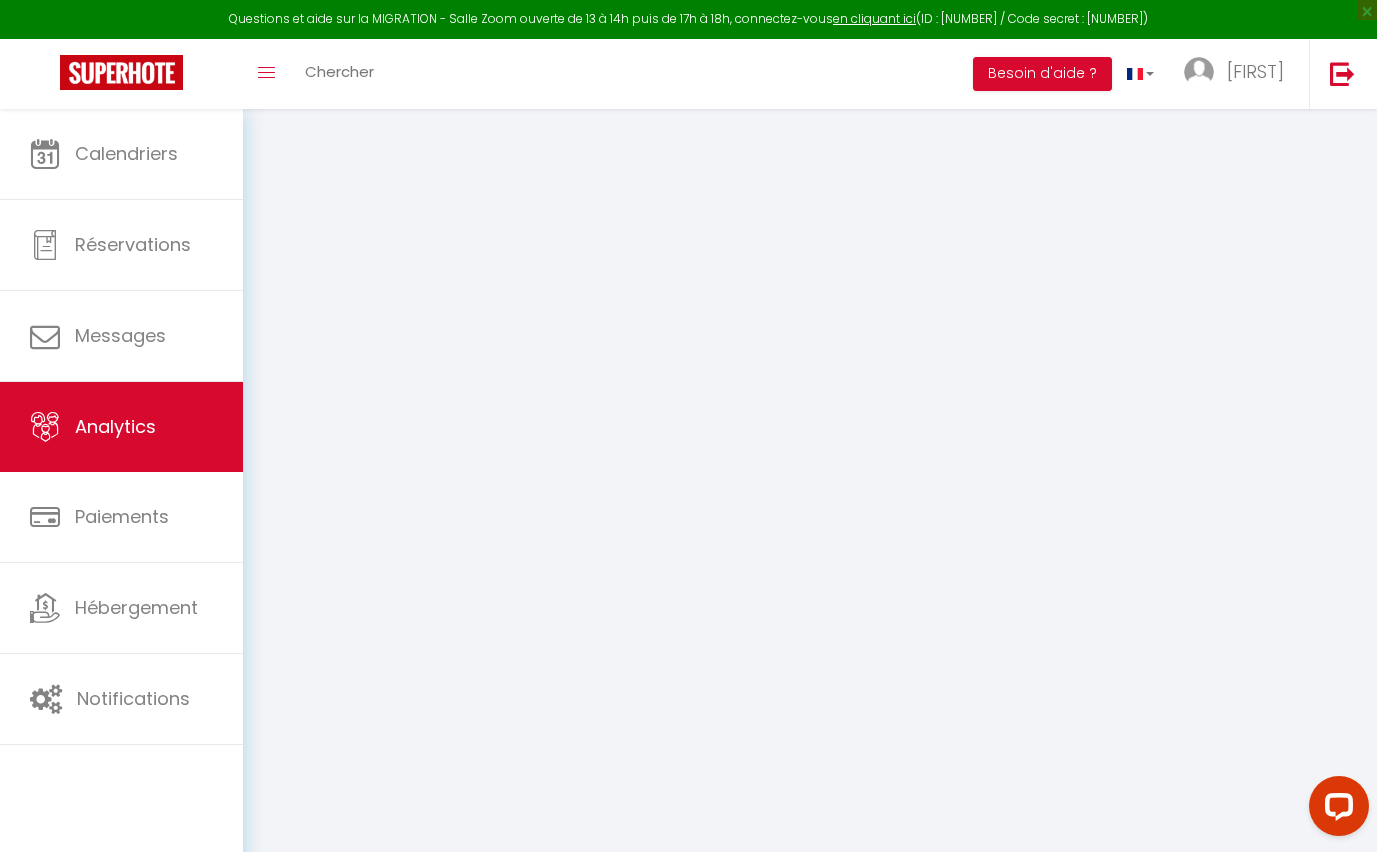 select on "2025" 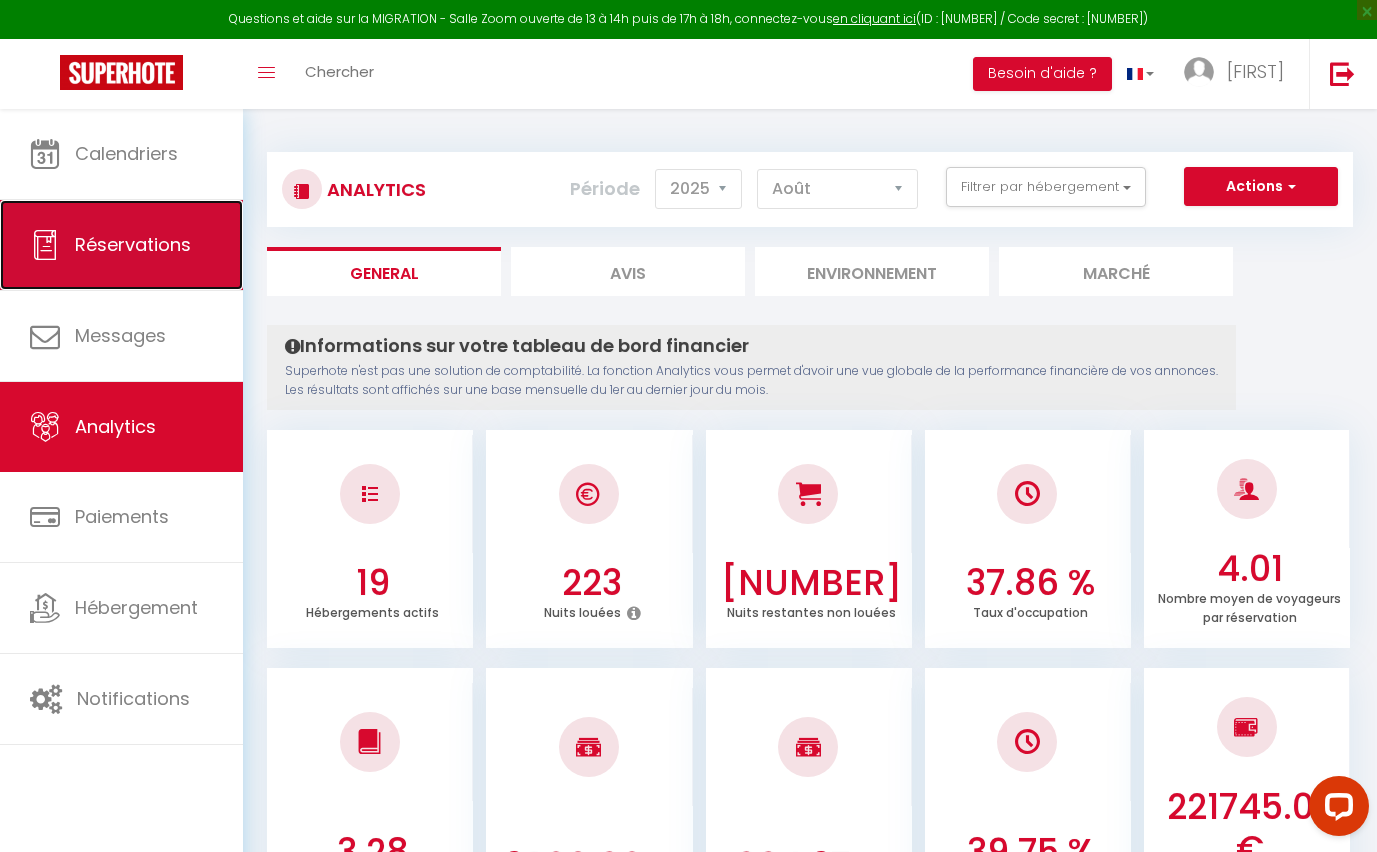 click on "Réservations" at bounding box center (121, 245) 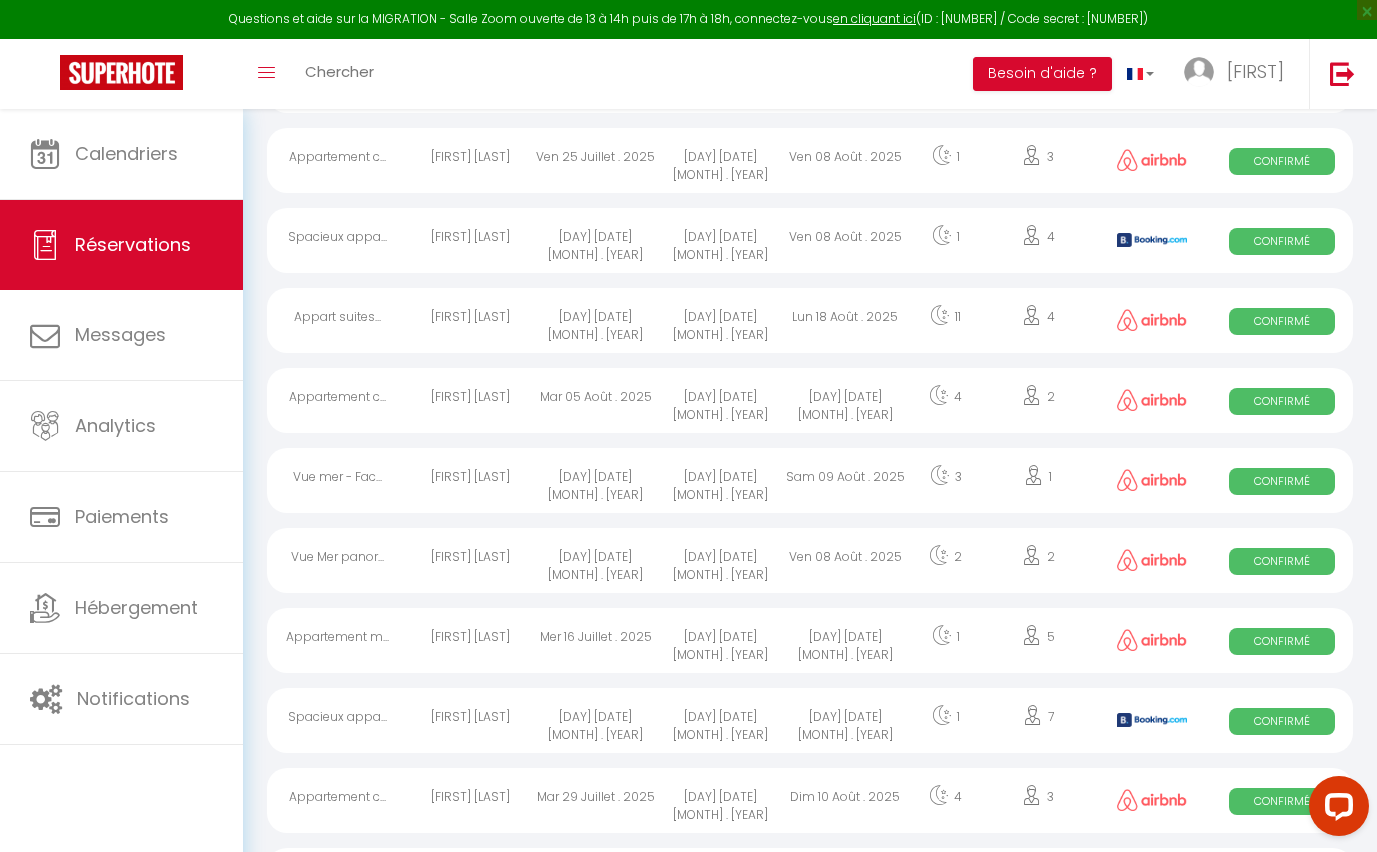 scroll, scrollTop: 3548, scrollLeft: 0, axis: vertical 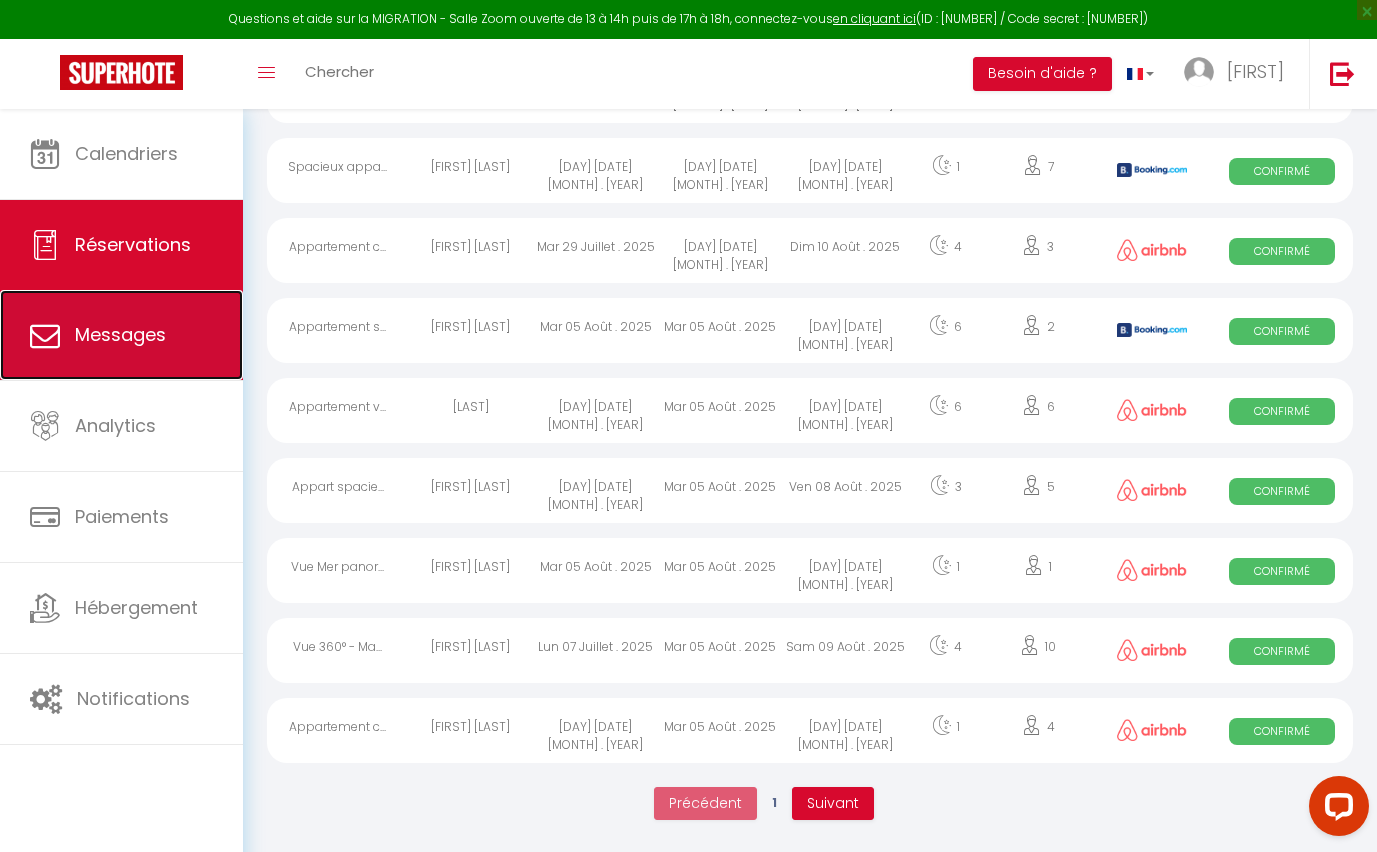 click on "Messages" at bounding box center [121, 335] 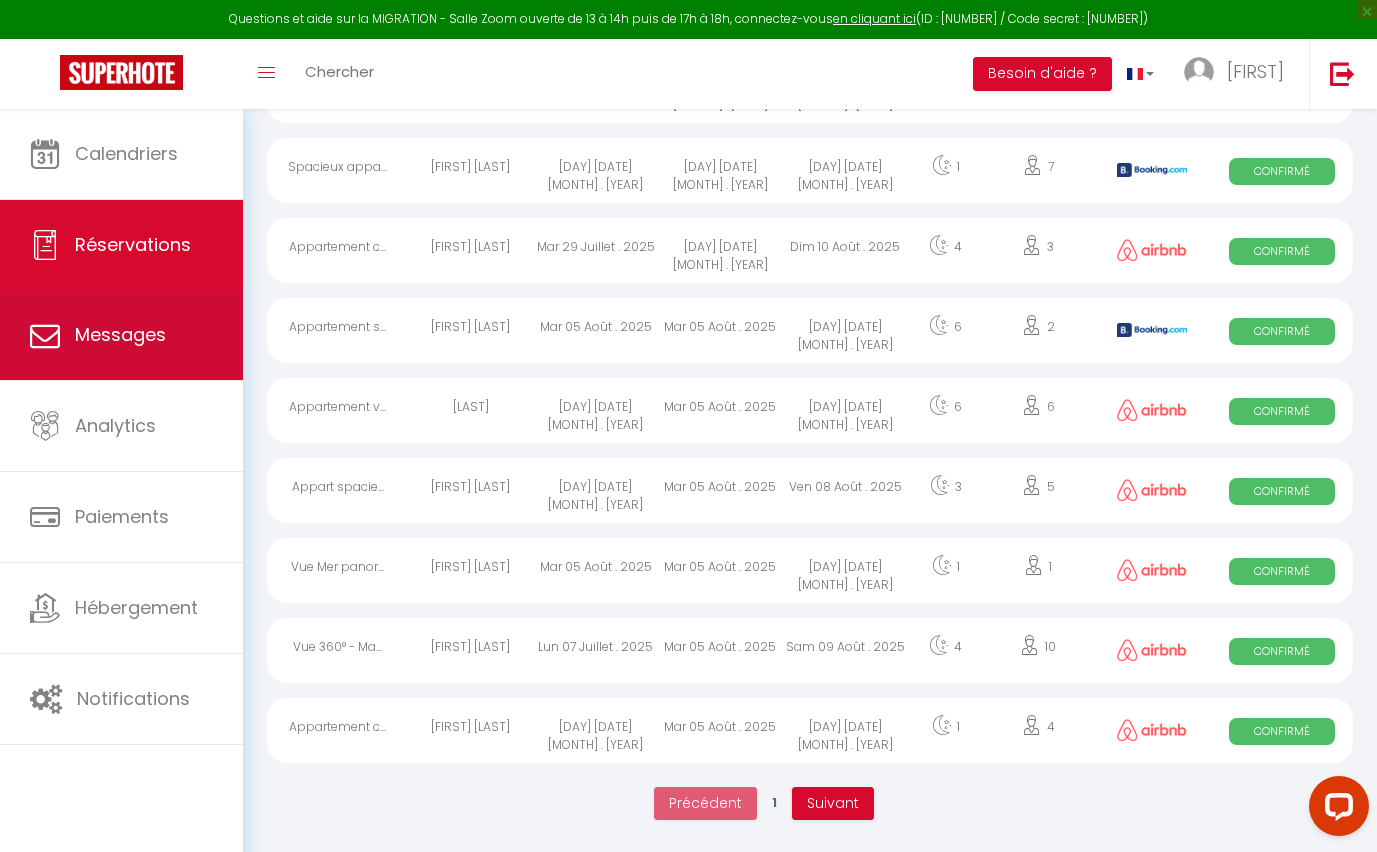 select on "message" 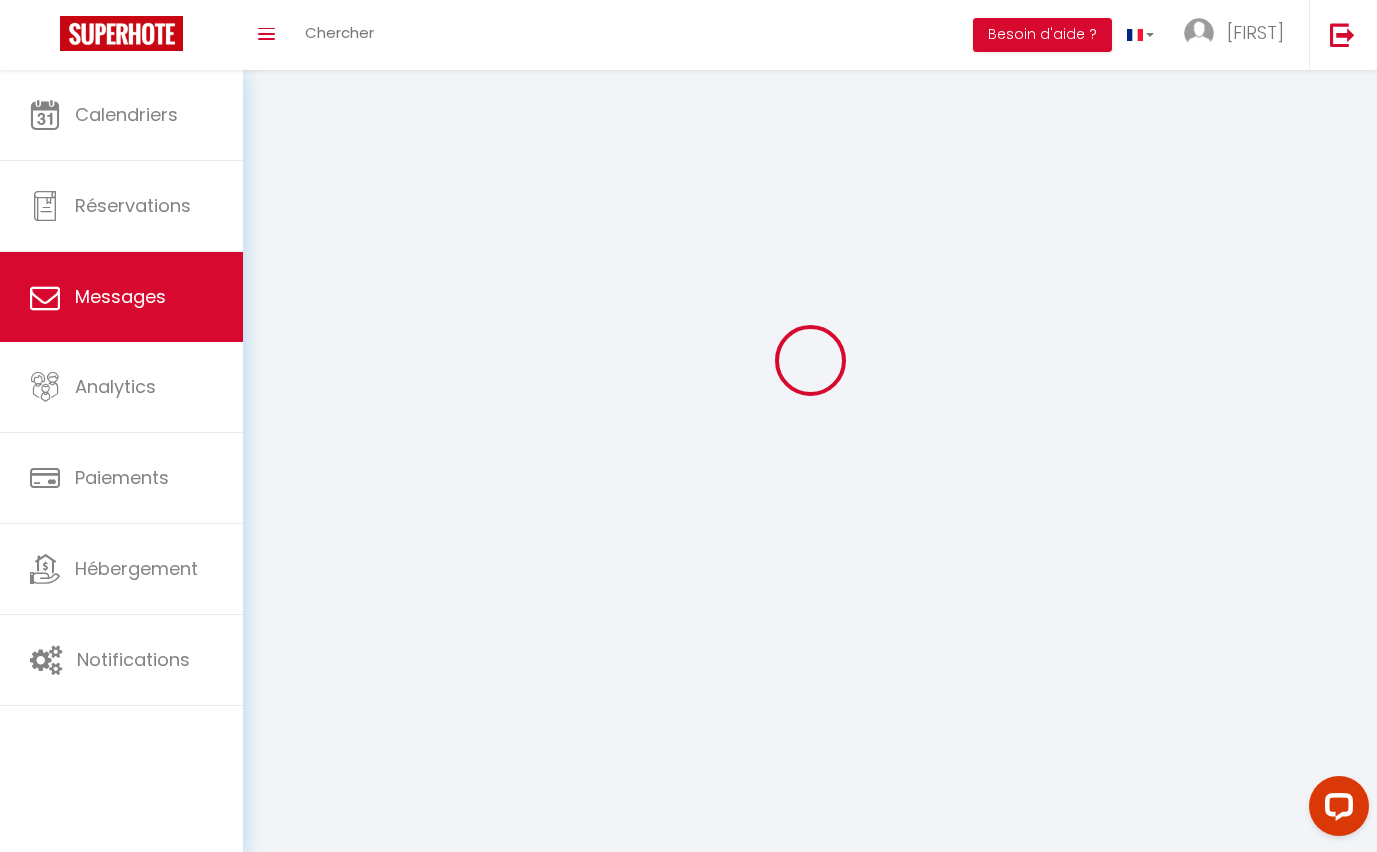 scroll, scrollTop: 0, scrollLeft: 0, axis: both 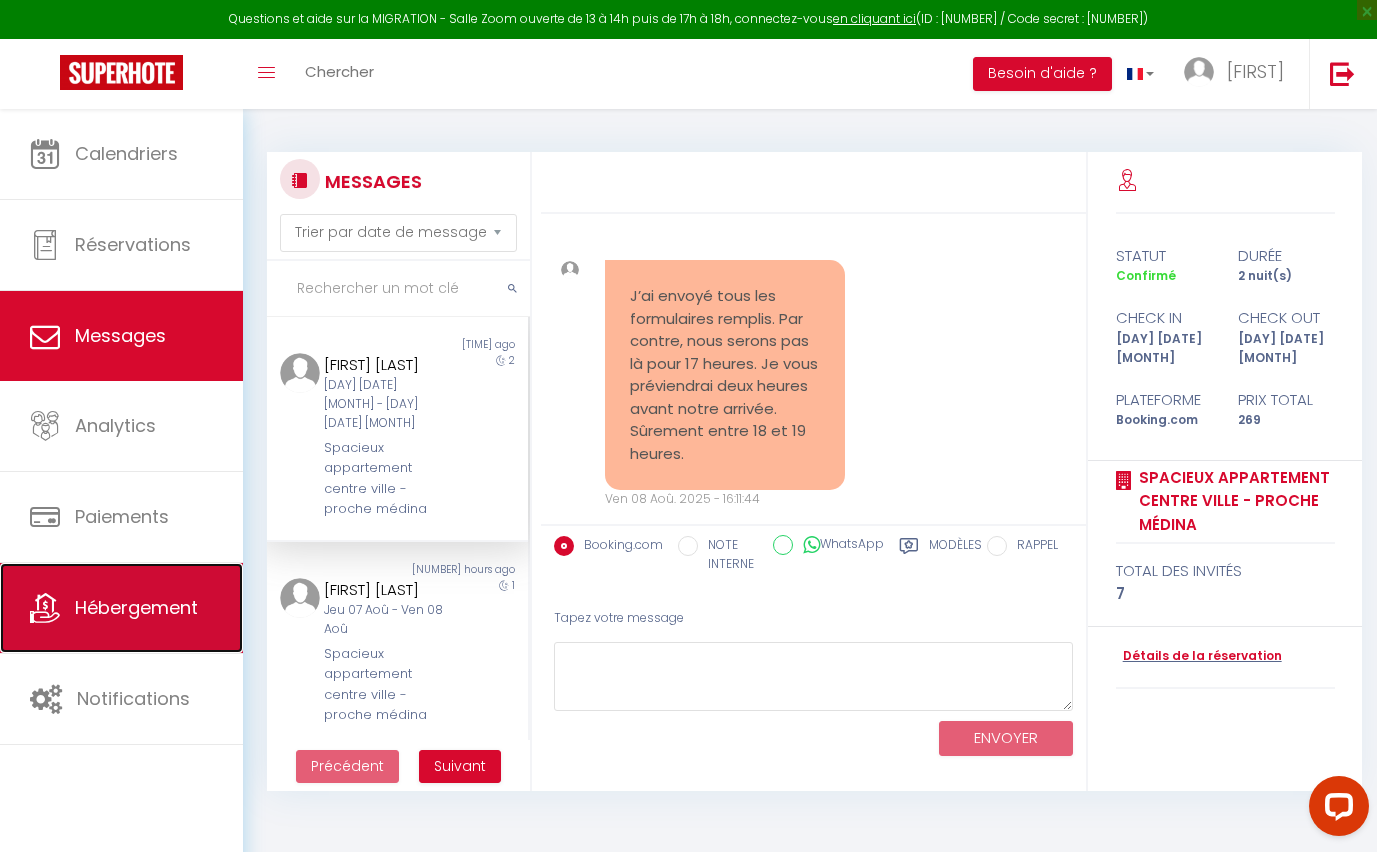 click on "Hébergement" at bounding box center (121, 608) 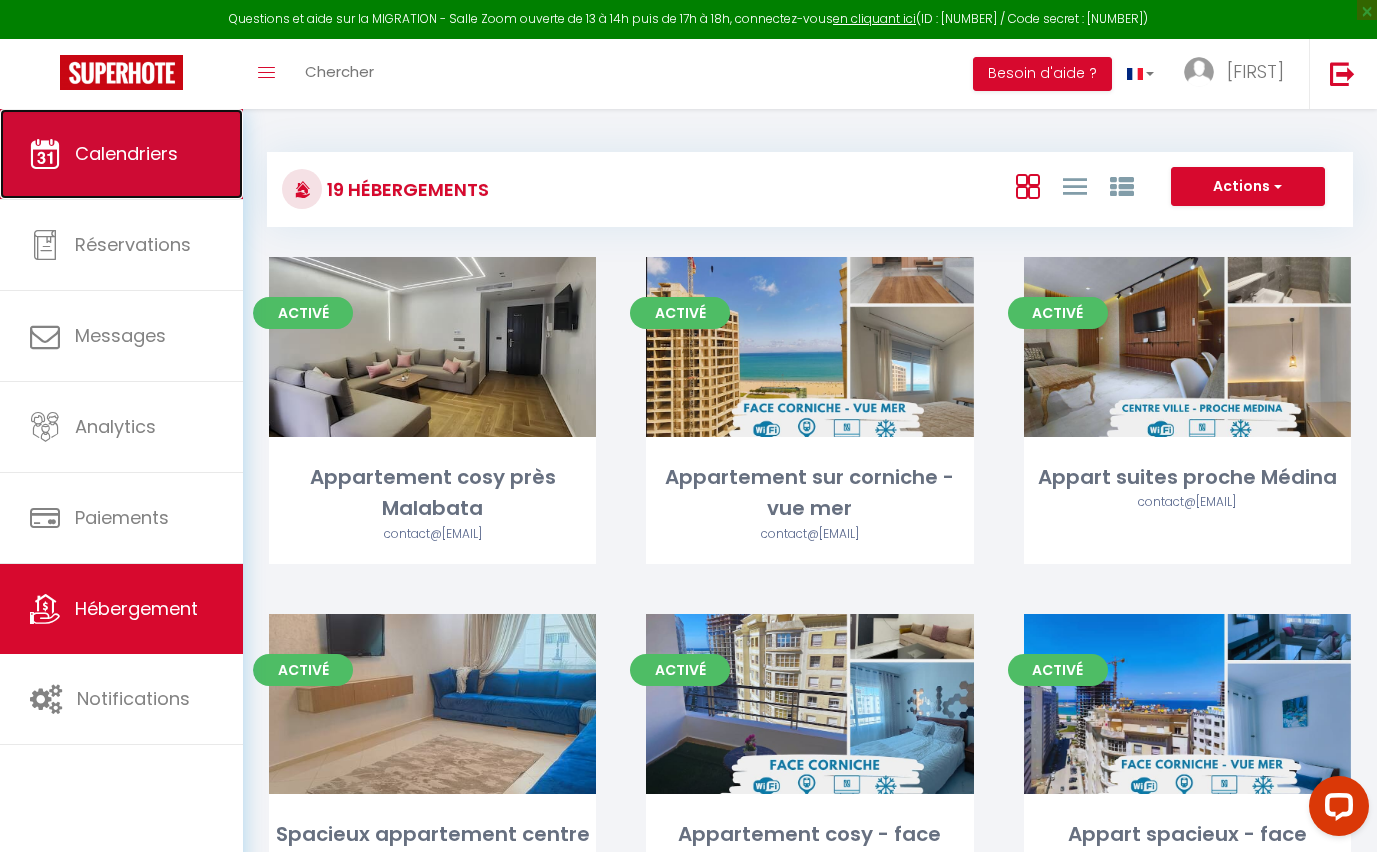 click on "Calendriers" at bounding box center [121, 154] 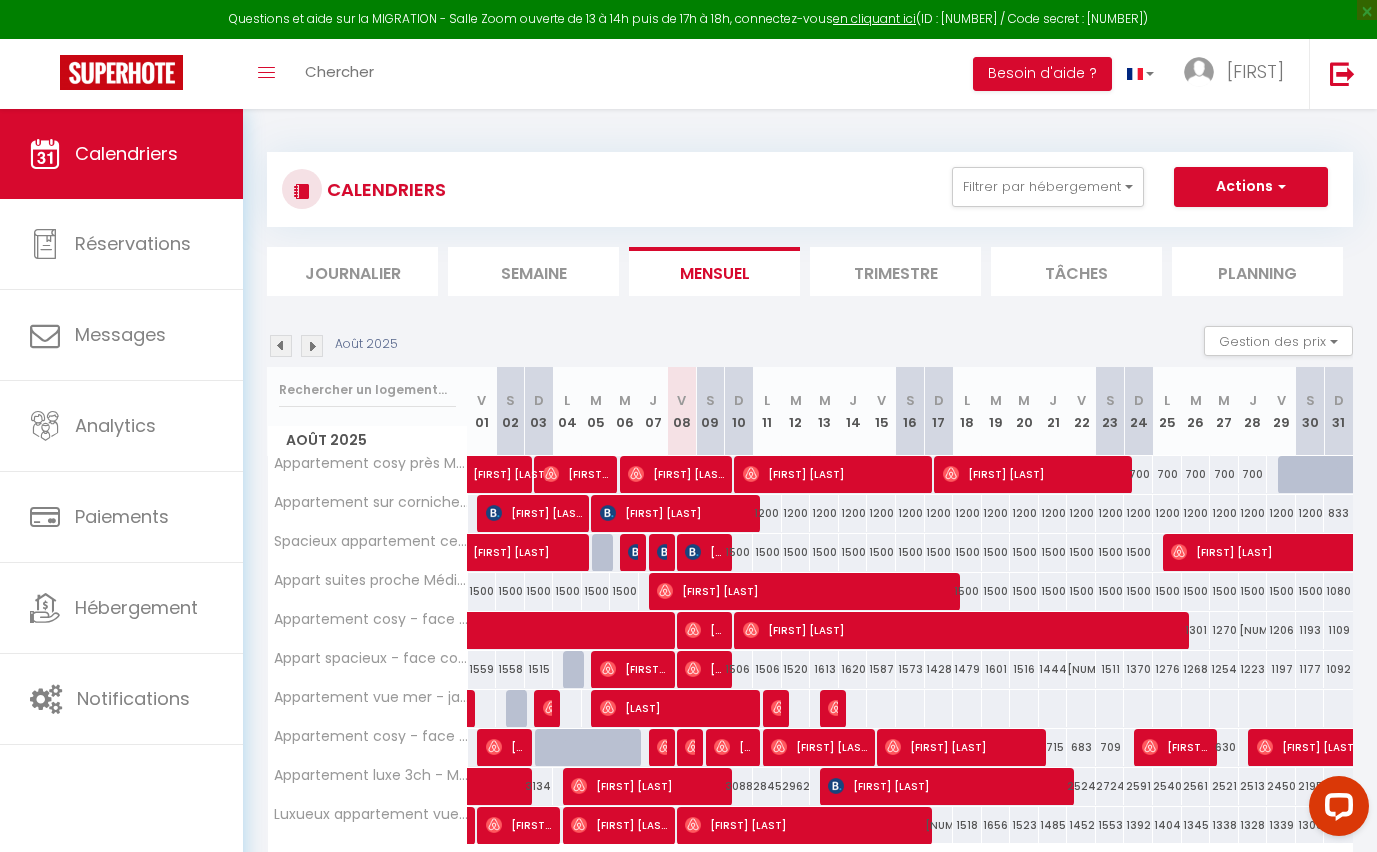 click on "Tâches" at bounding box center (1076, 271) 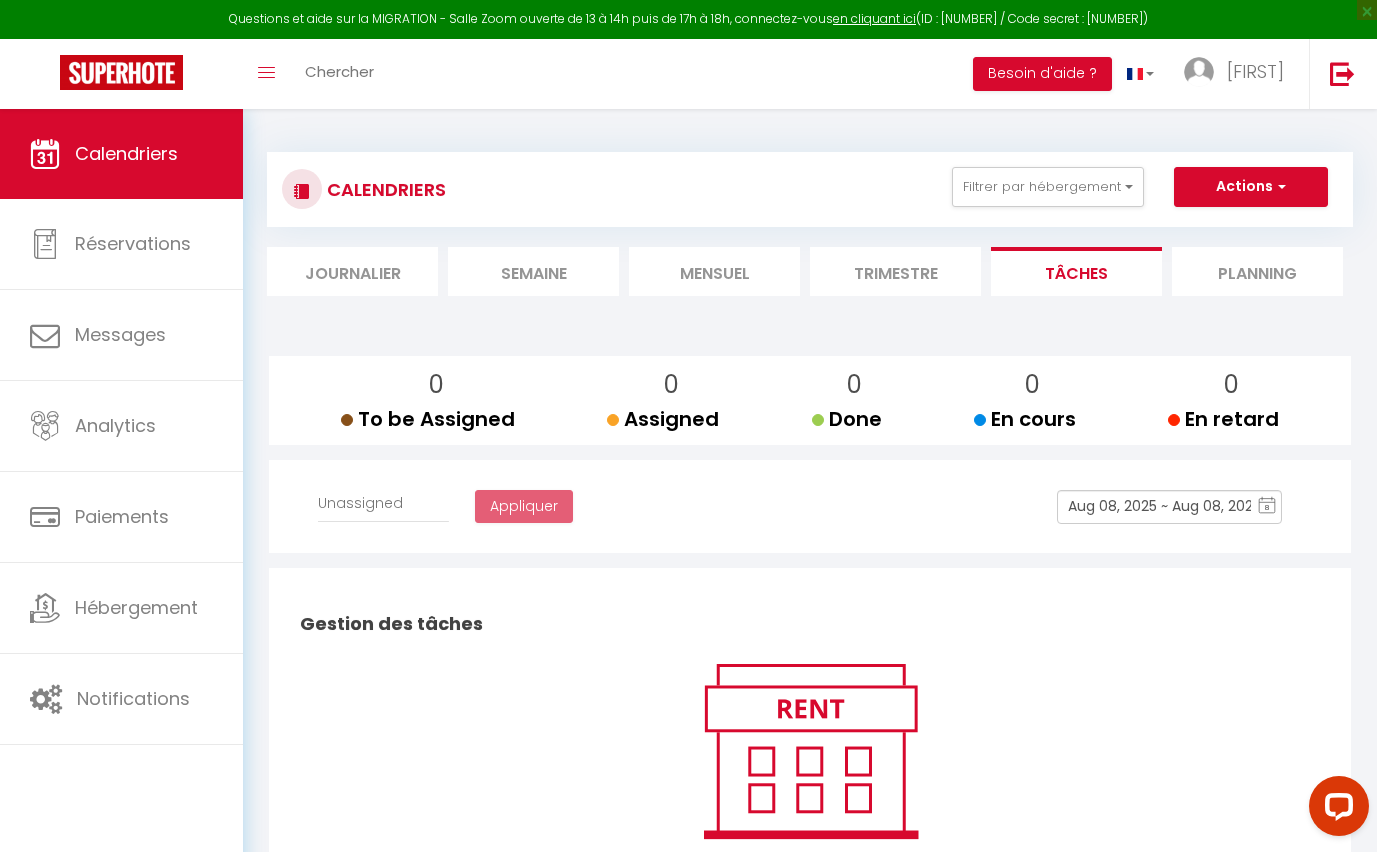 select 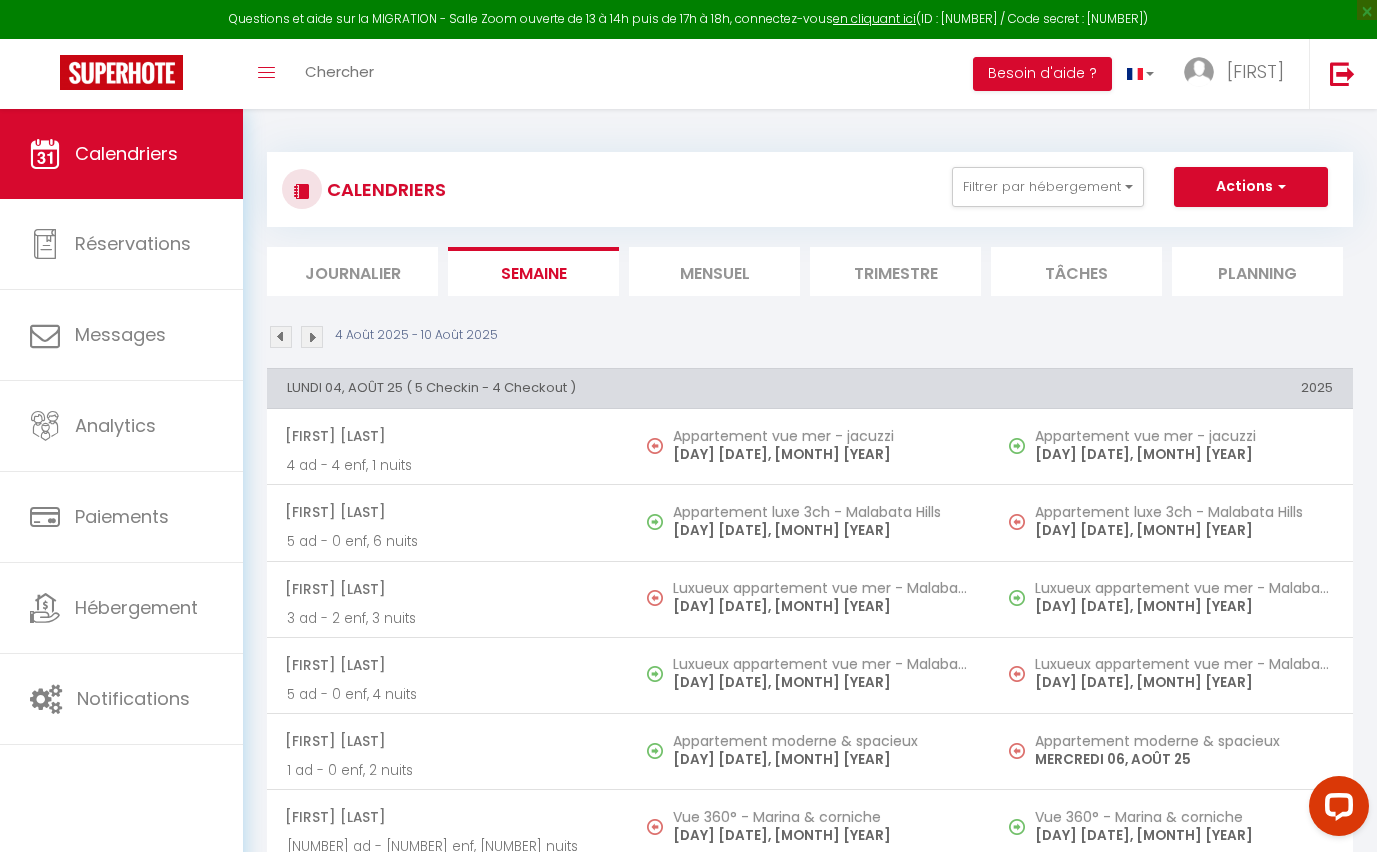 click on "Mensuel" at bounding box center [714, 271] 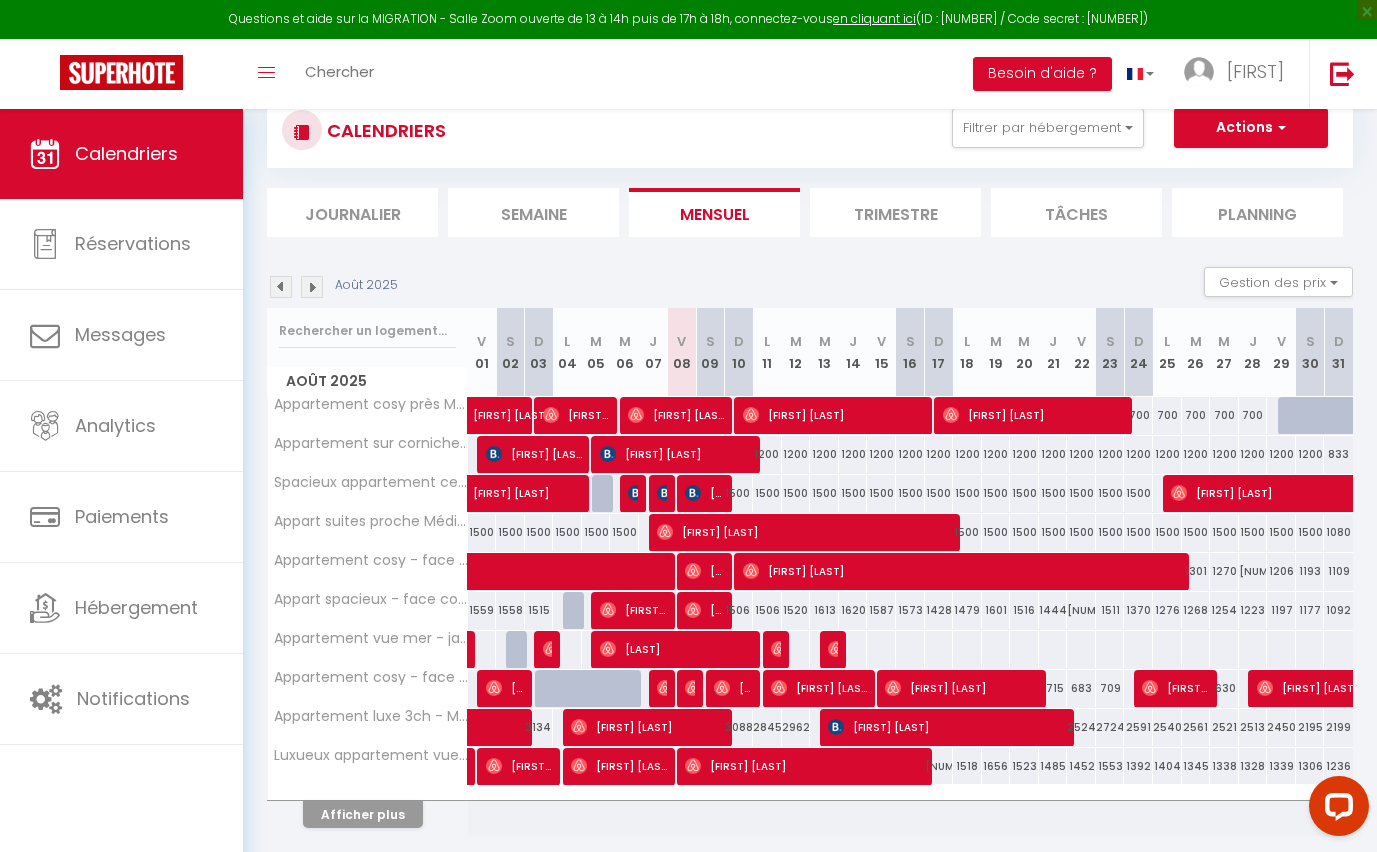 scroll, scrollTop: 0, scrollLeft: 0, axis: both 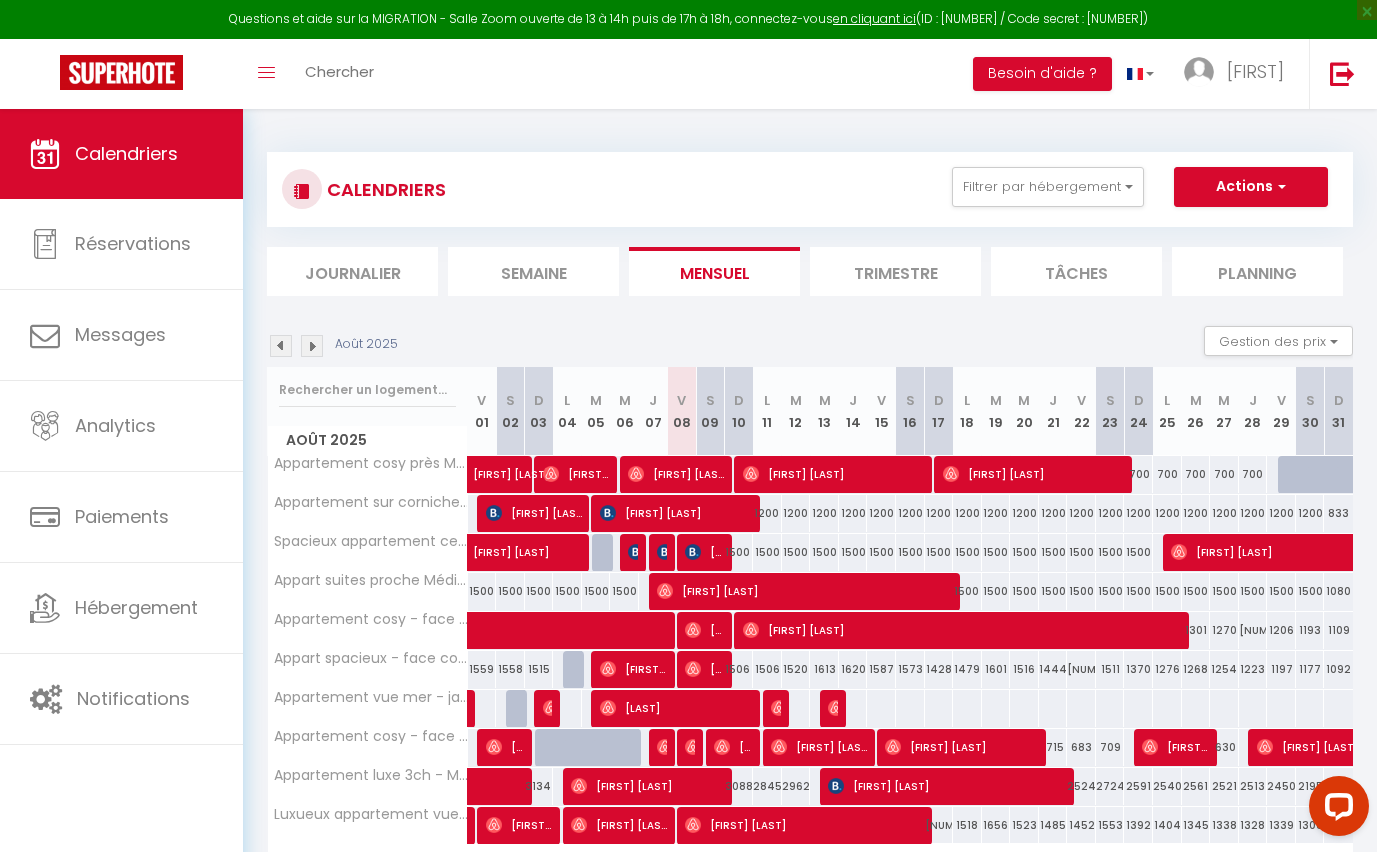 click on "Planning" at bounding box center [1257, 271] 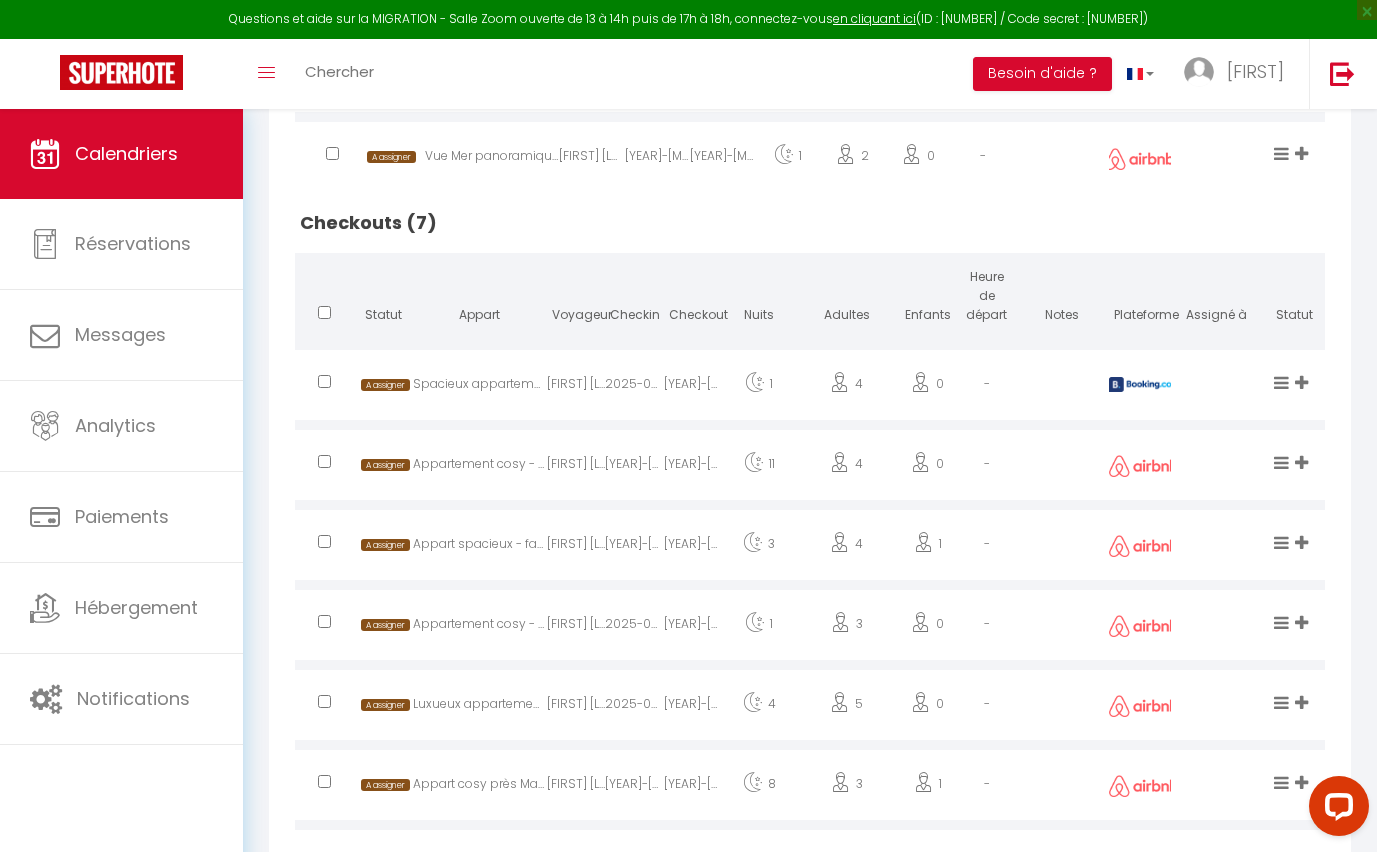 scroll, scrollTop: 1283, scrollLeft: 0, axis: vertical 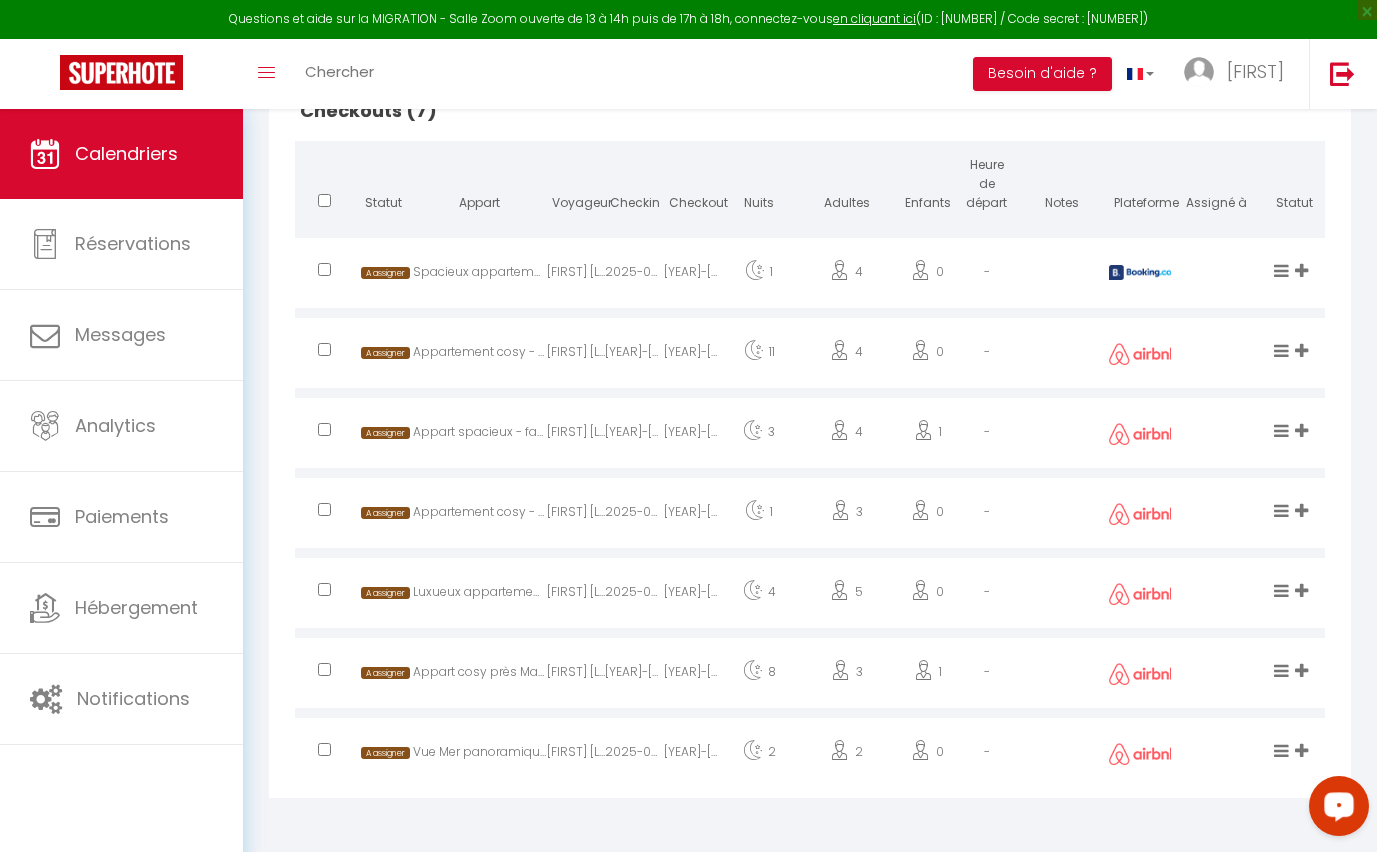 click 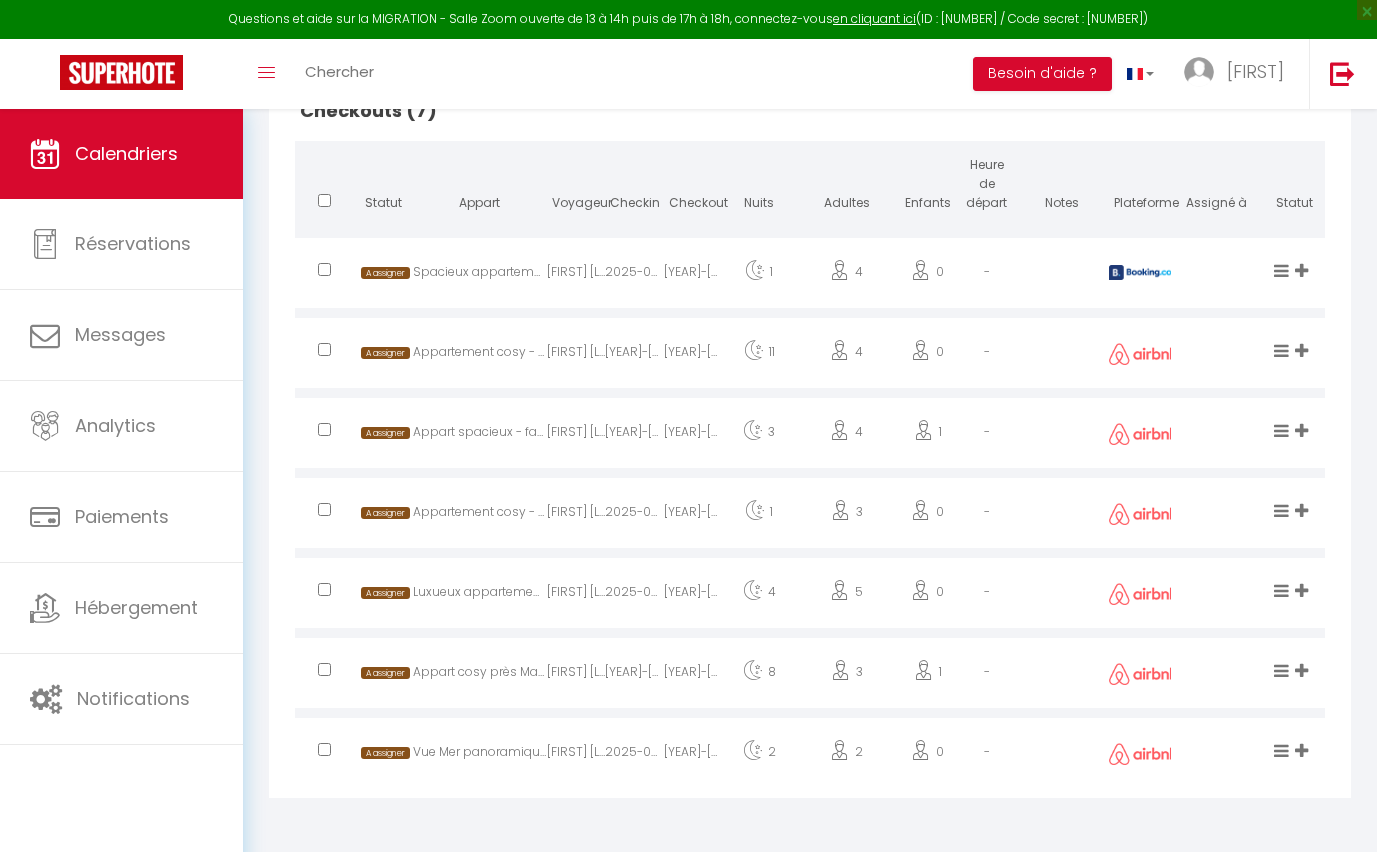 click on "Checkouts (7)" at bounding box center [810, 111] 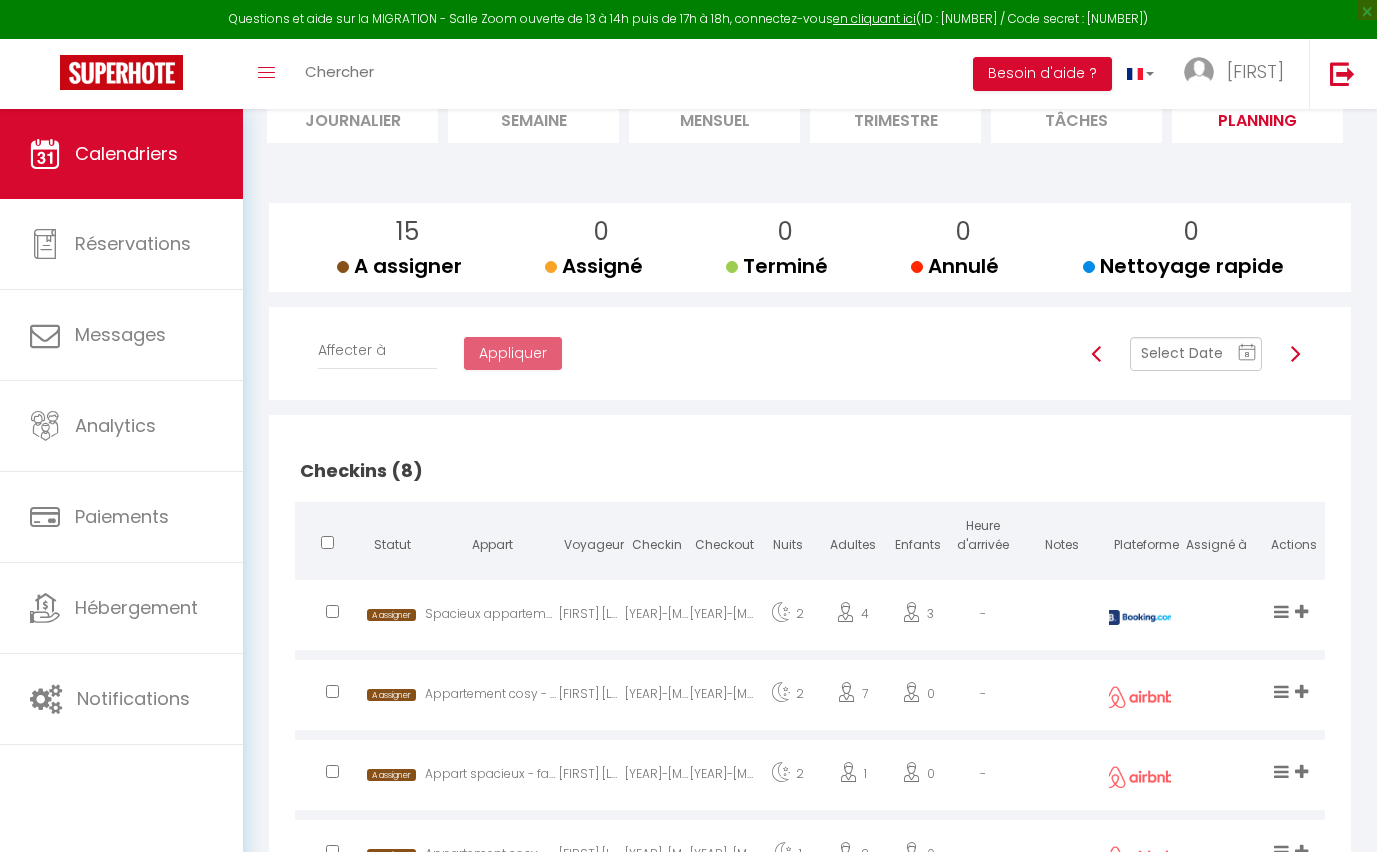 scroll, scrollTop: 0, scrollLeft: 0, axis: both 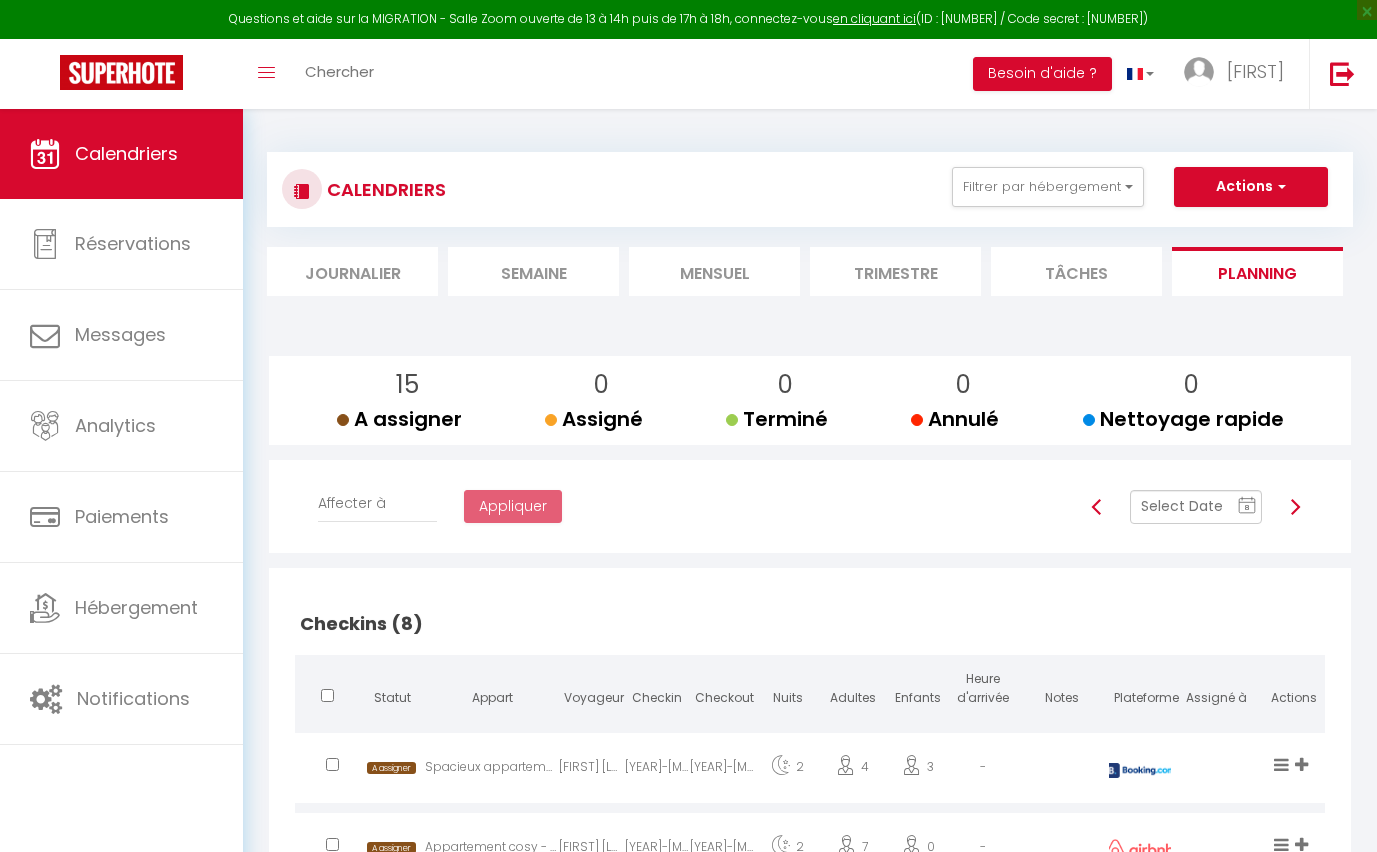 click on "Journalier" at bounding box center (352, 271) 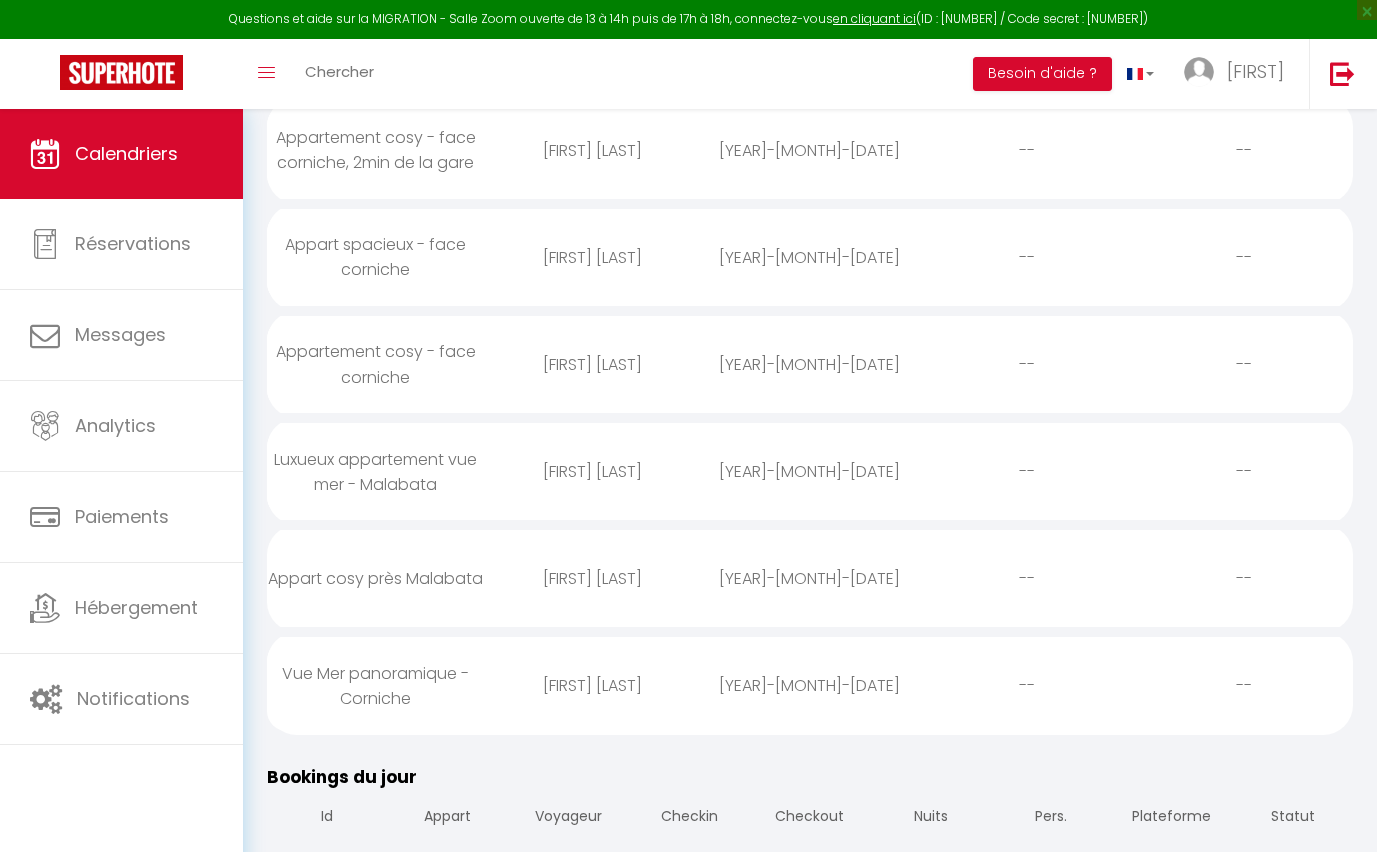 scroll, scrollTop: 1350, scrollLeft: 0, axis: vertical 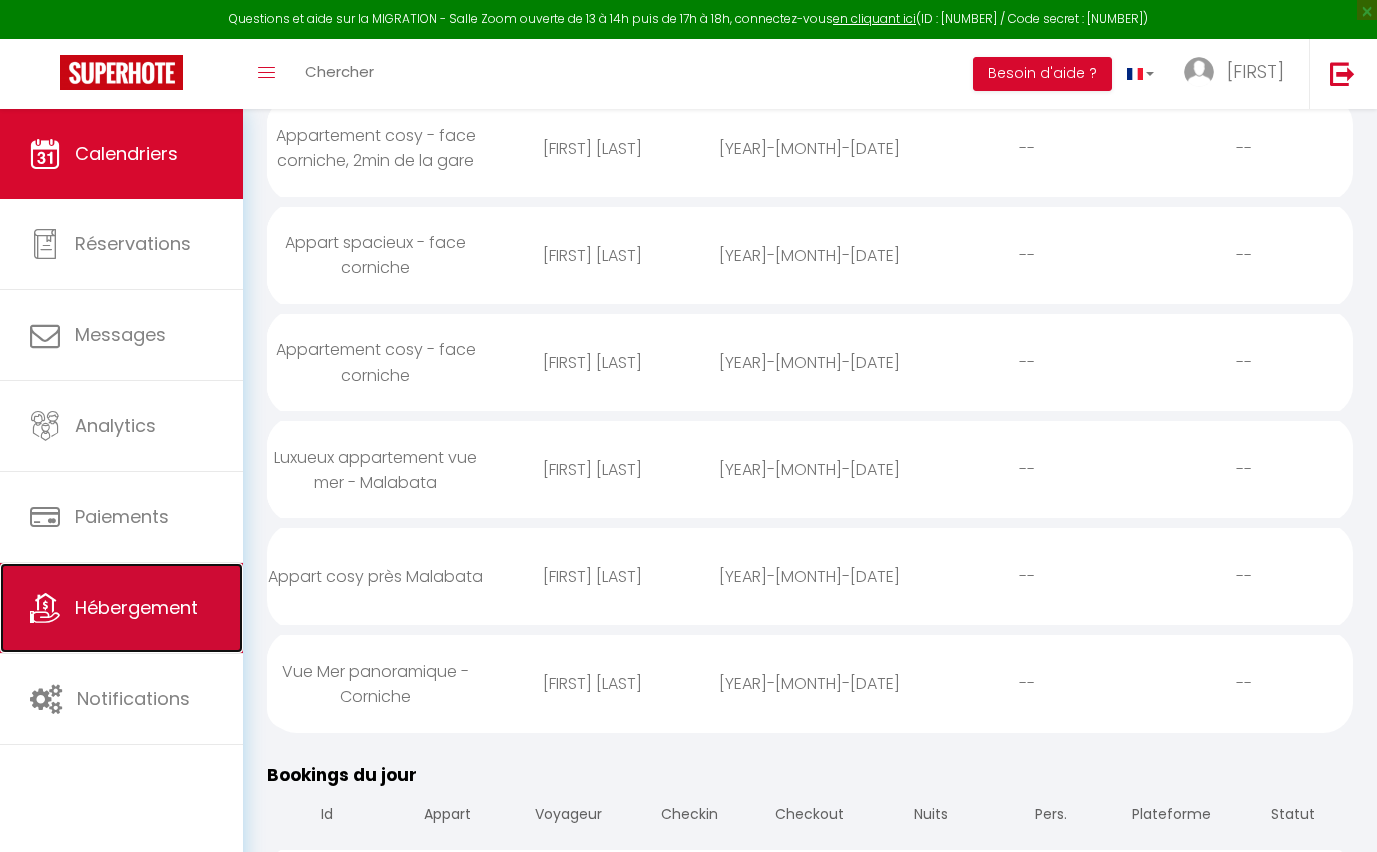 click on "Hébergement" at bounding box center (136, 607) 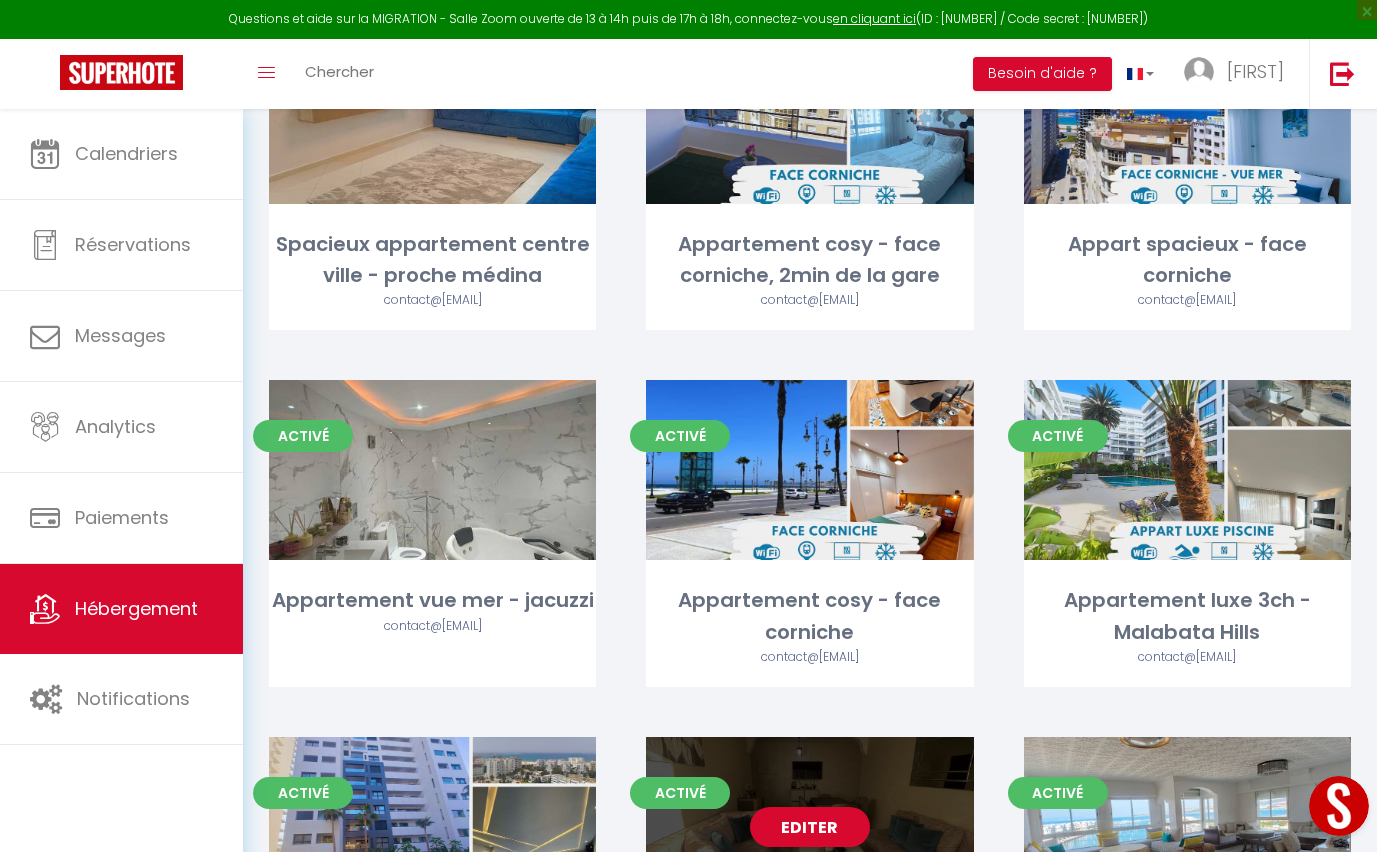scroll, scrollTop: 0, scrollLeft: 0, axis: both 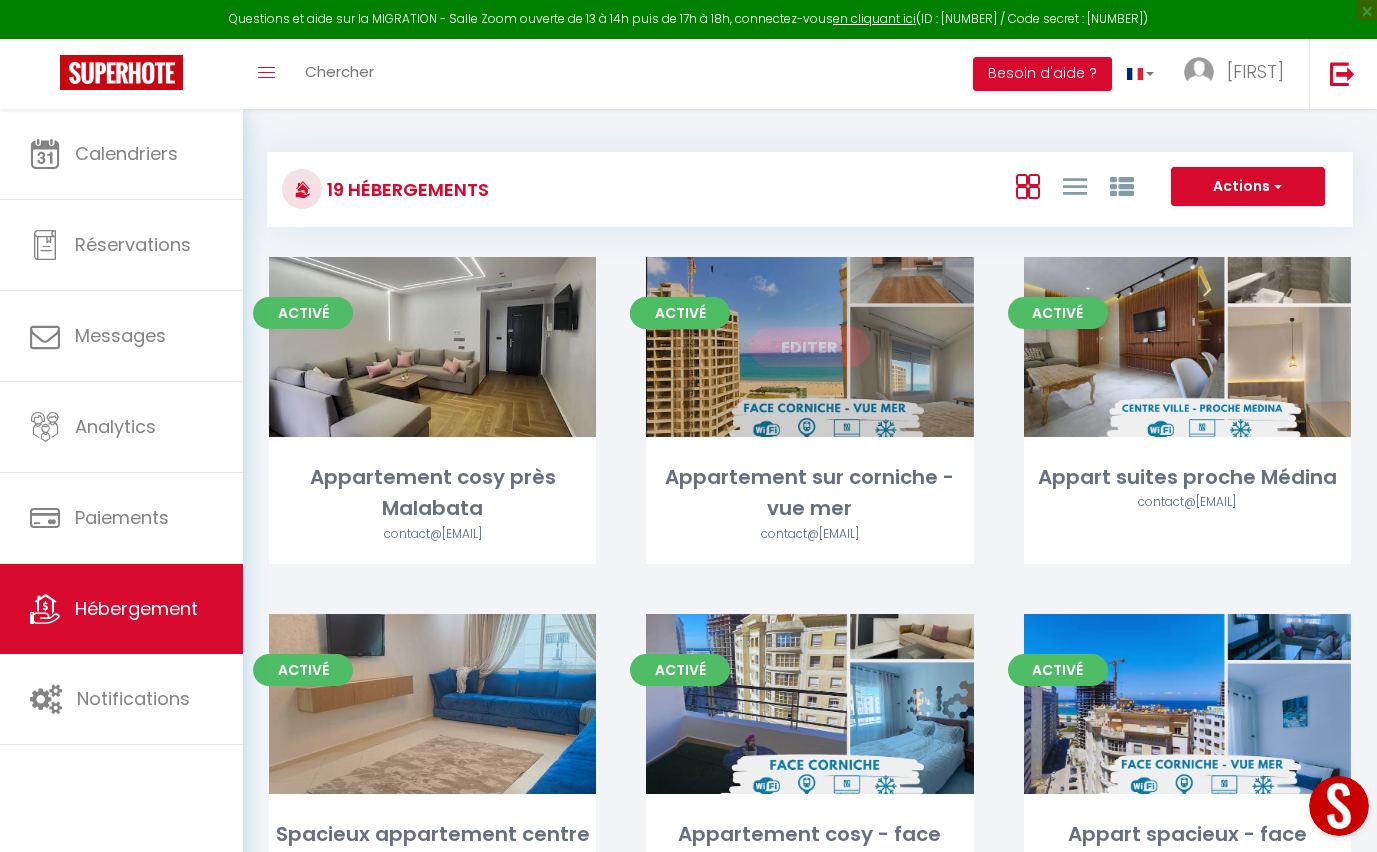click on "Editer" at bounding box center (809, 347) 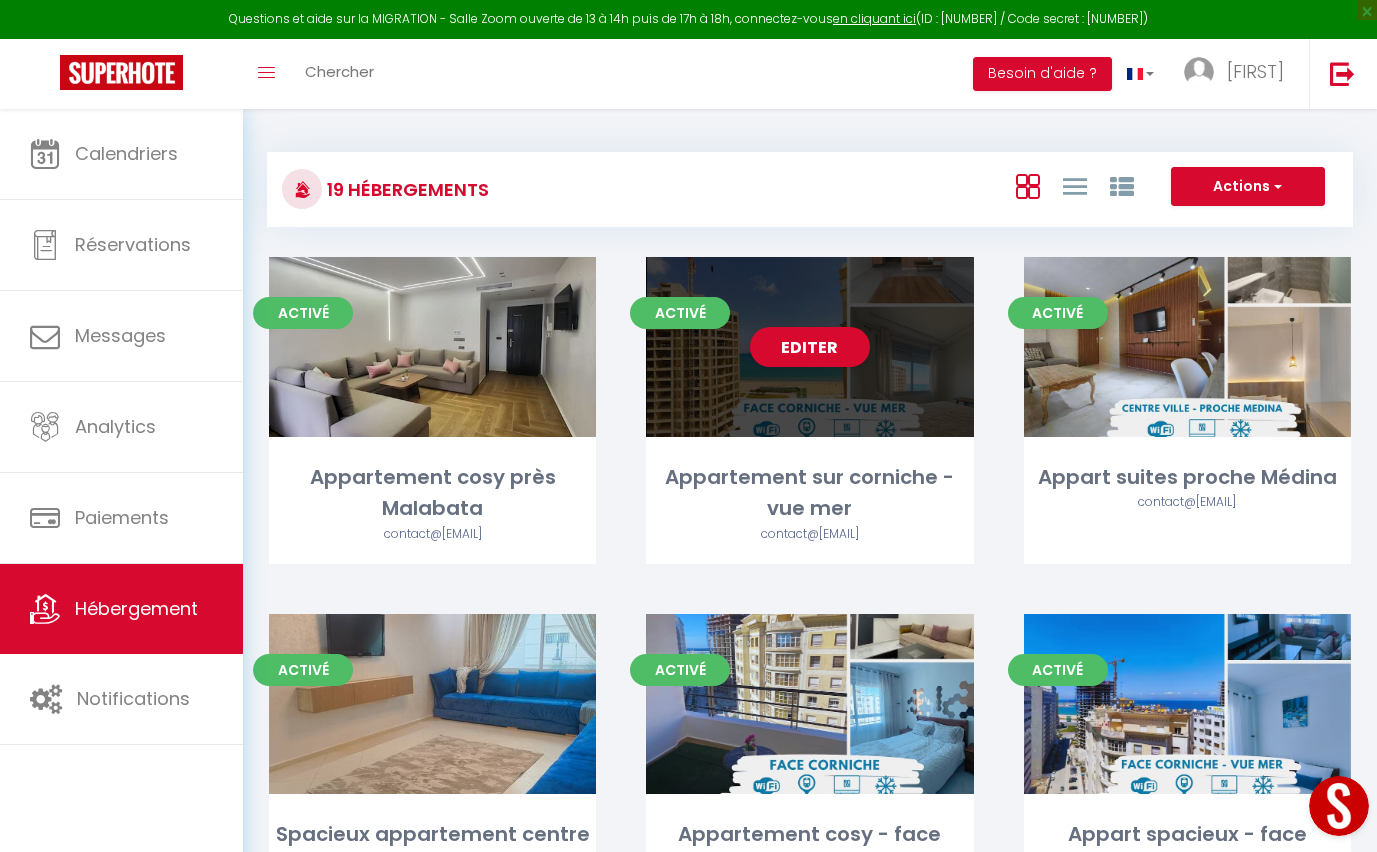 click on "Appartement sur corniche - vue mer" at bounding box center (809, 493) 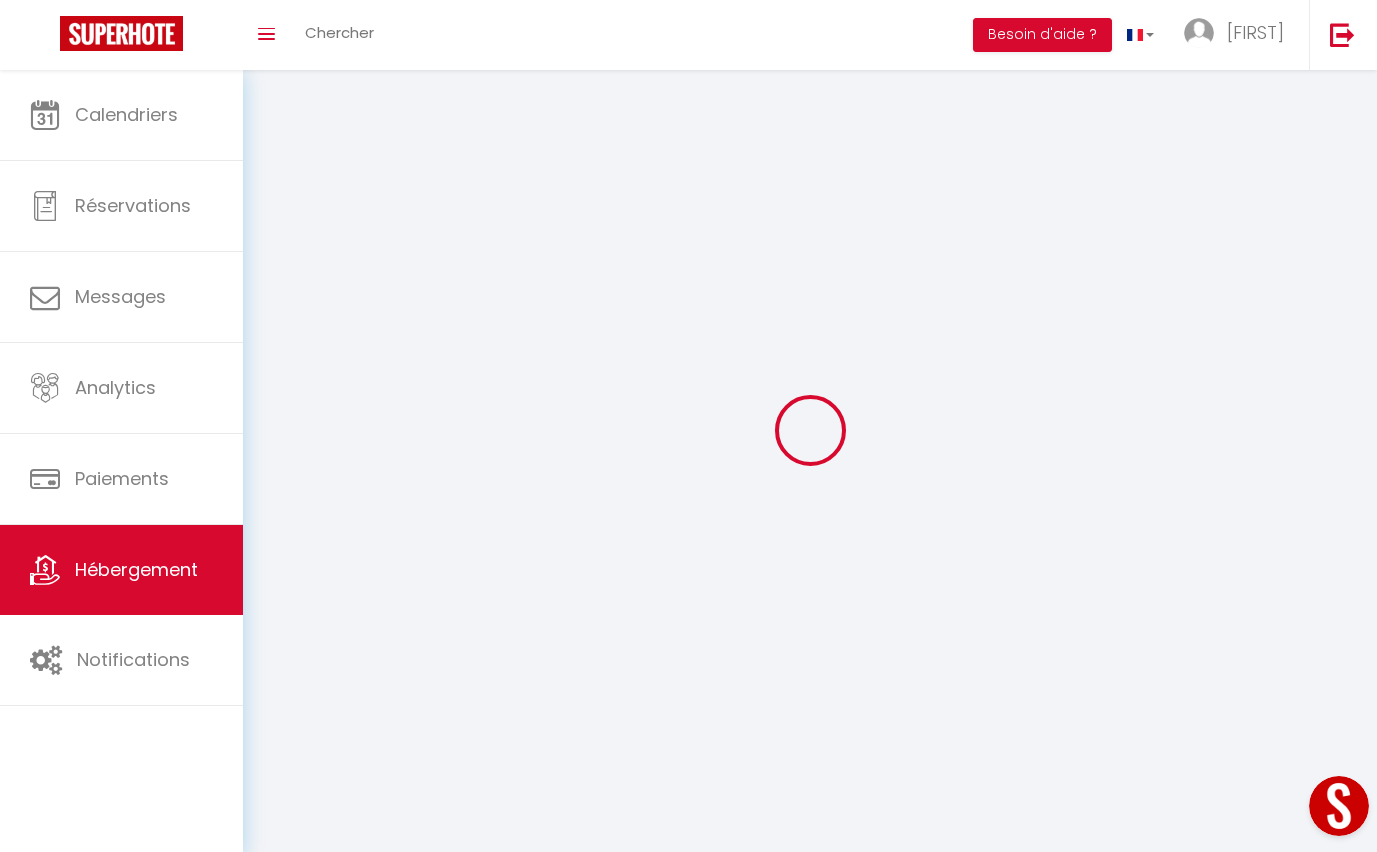 select 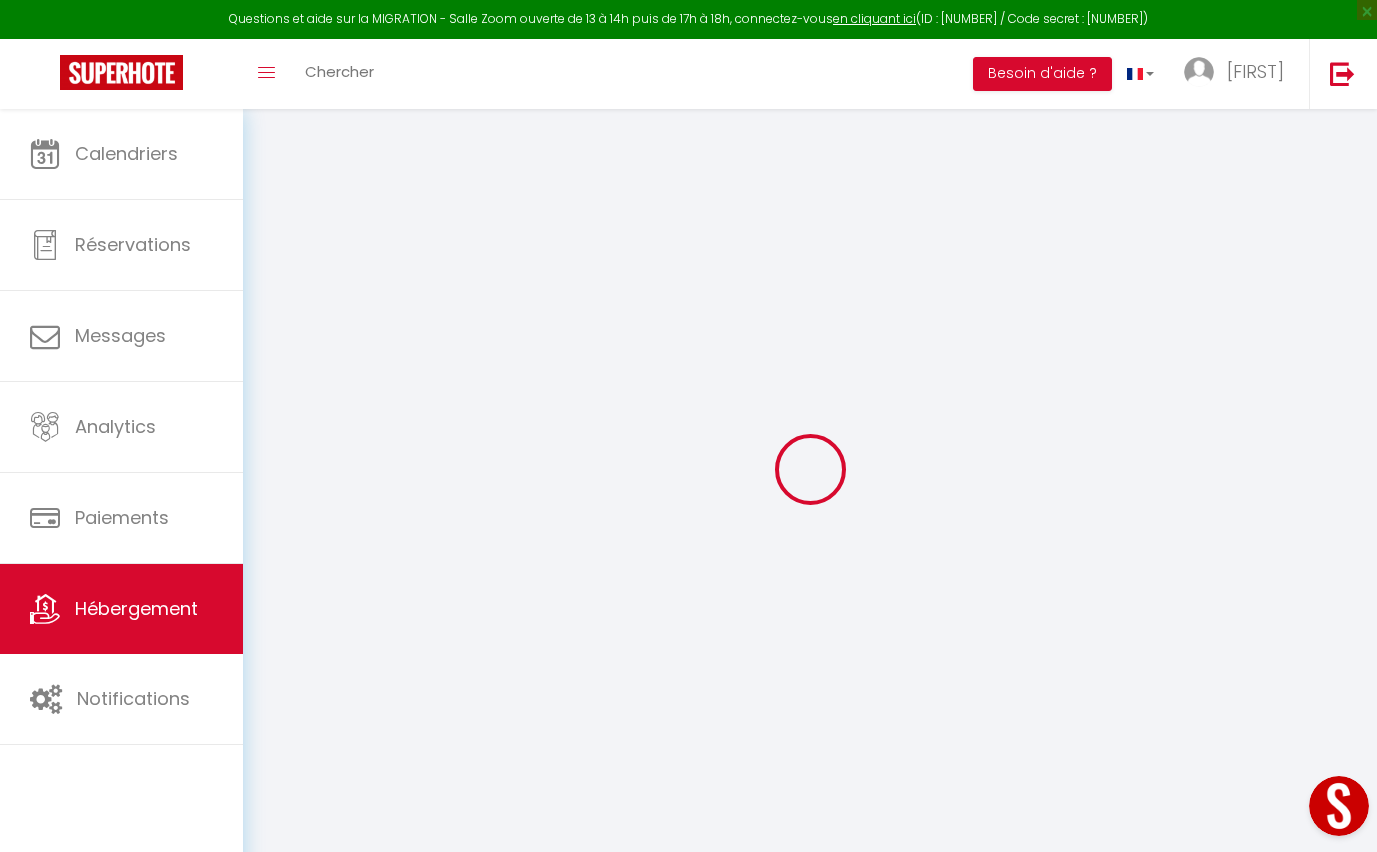 select 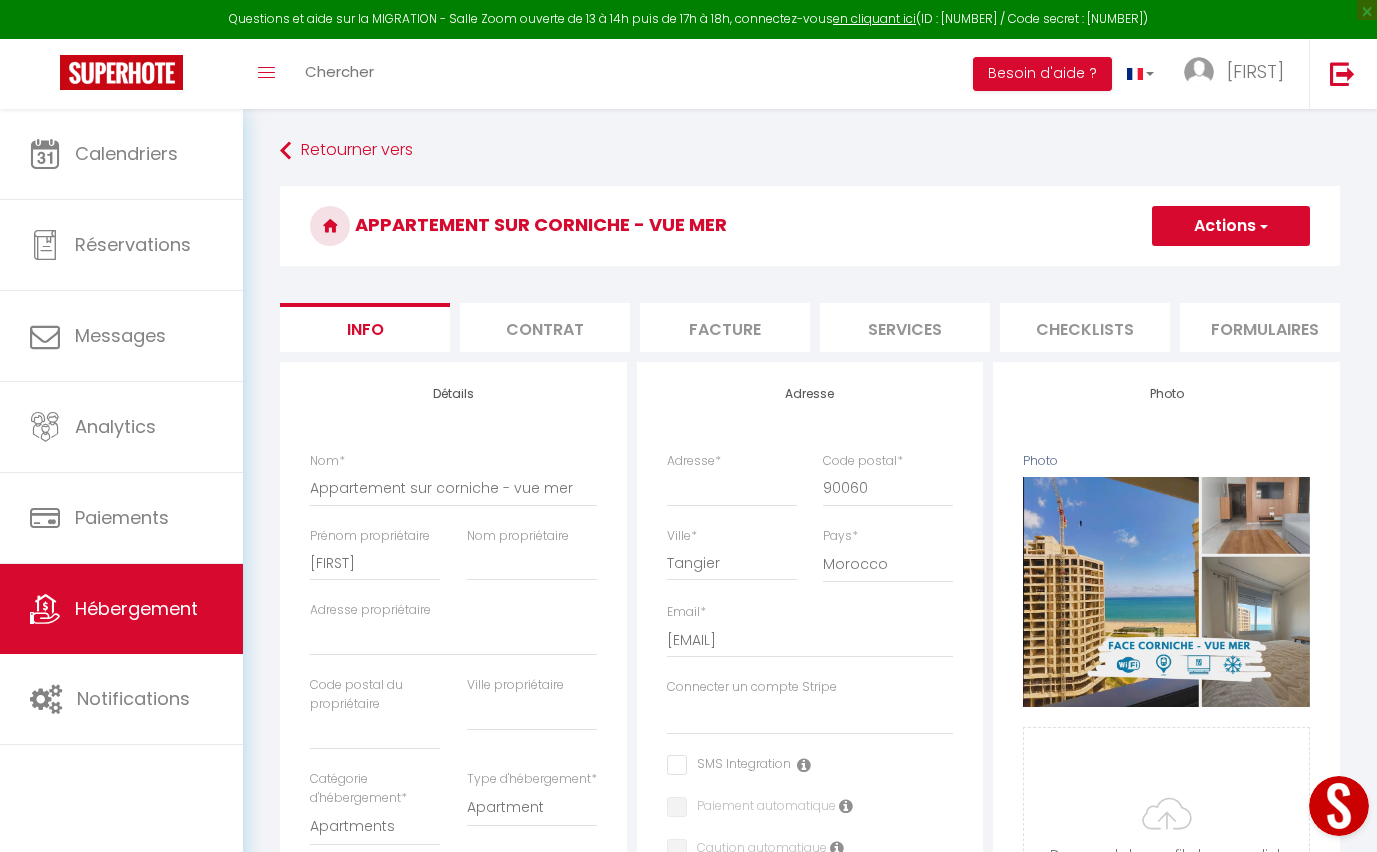 select 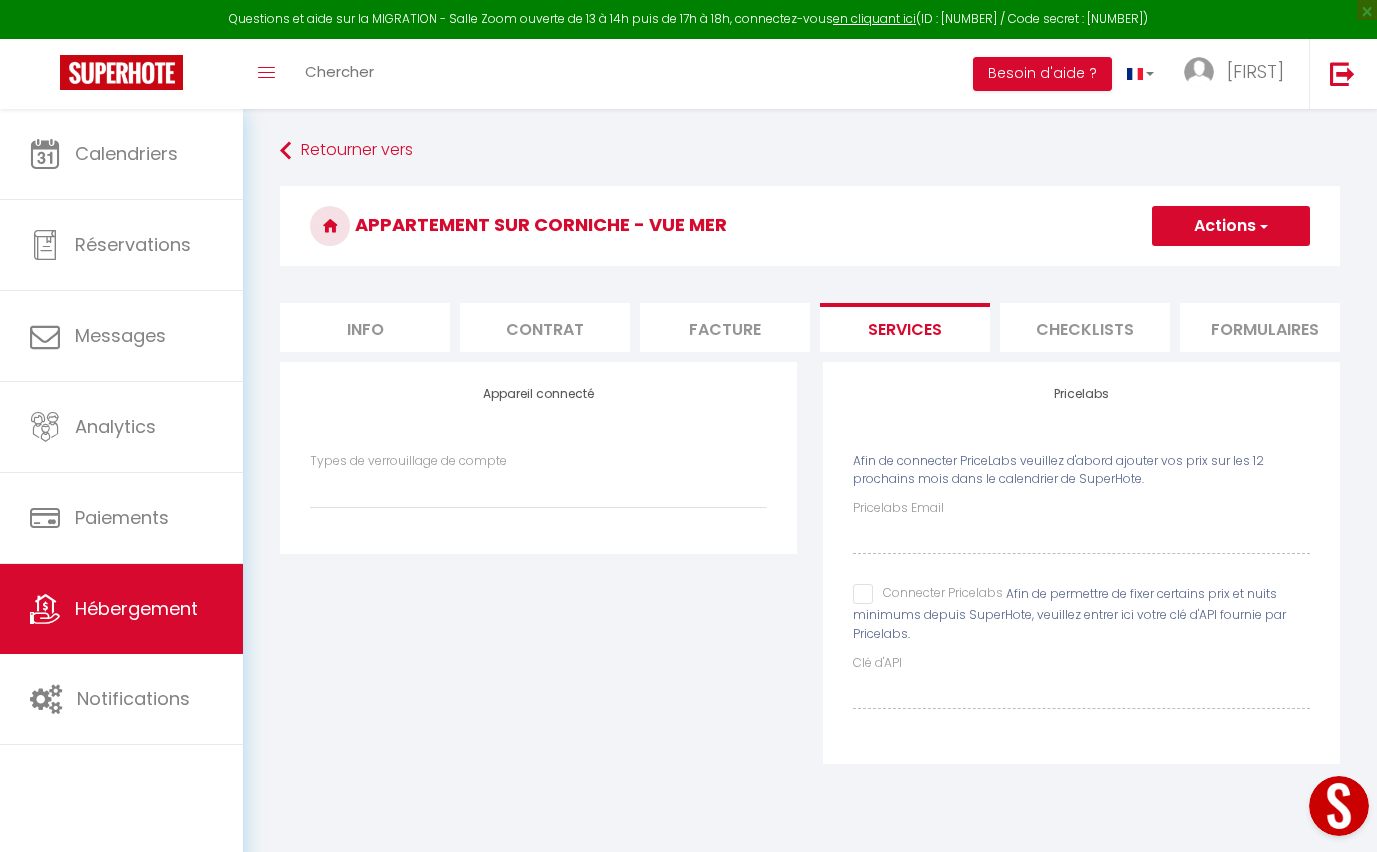 click on "Types de verrouillage de compte" at bounding box center (538, 480) 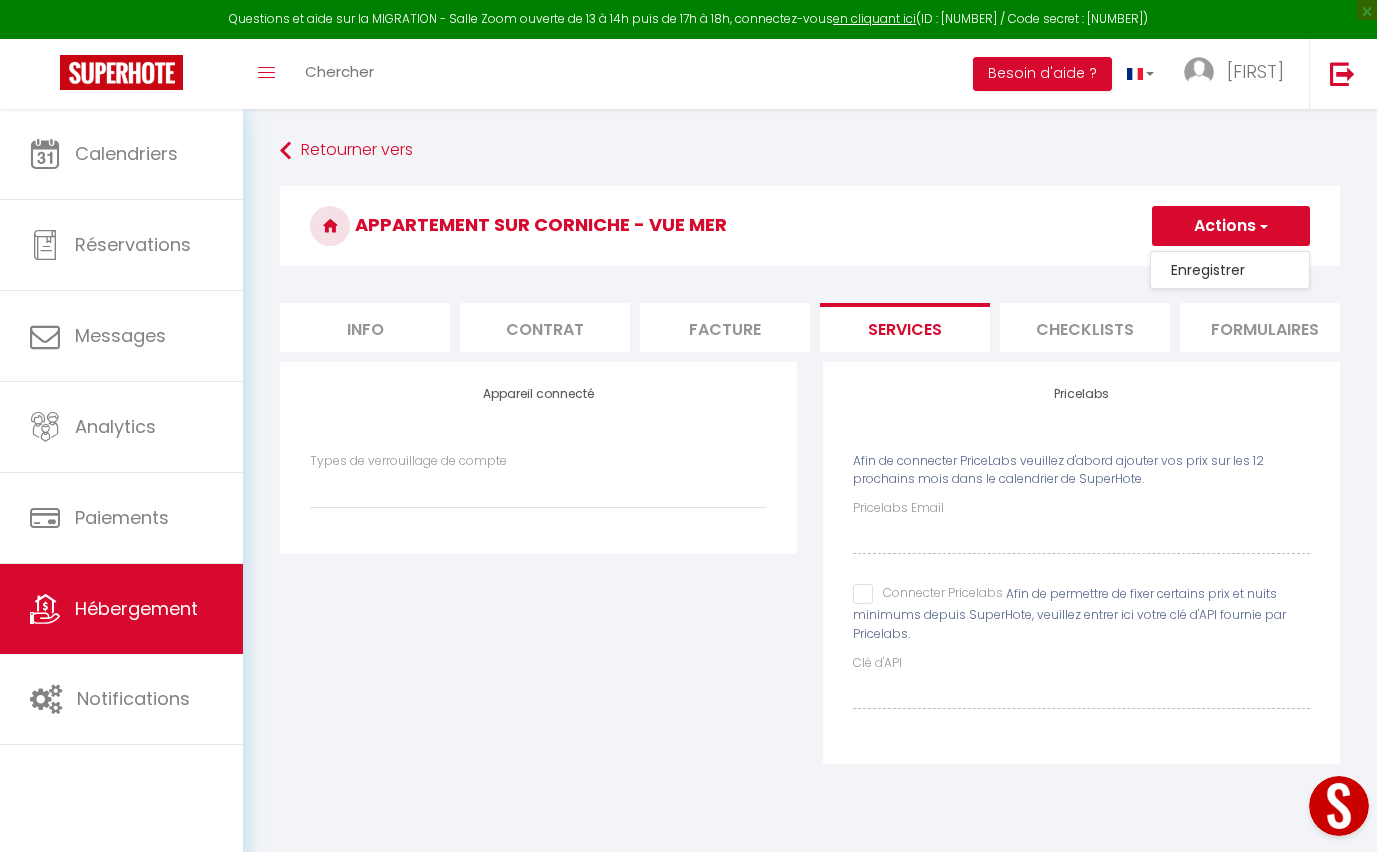 click on "Actions" at bounding box center (1231, 226) 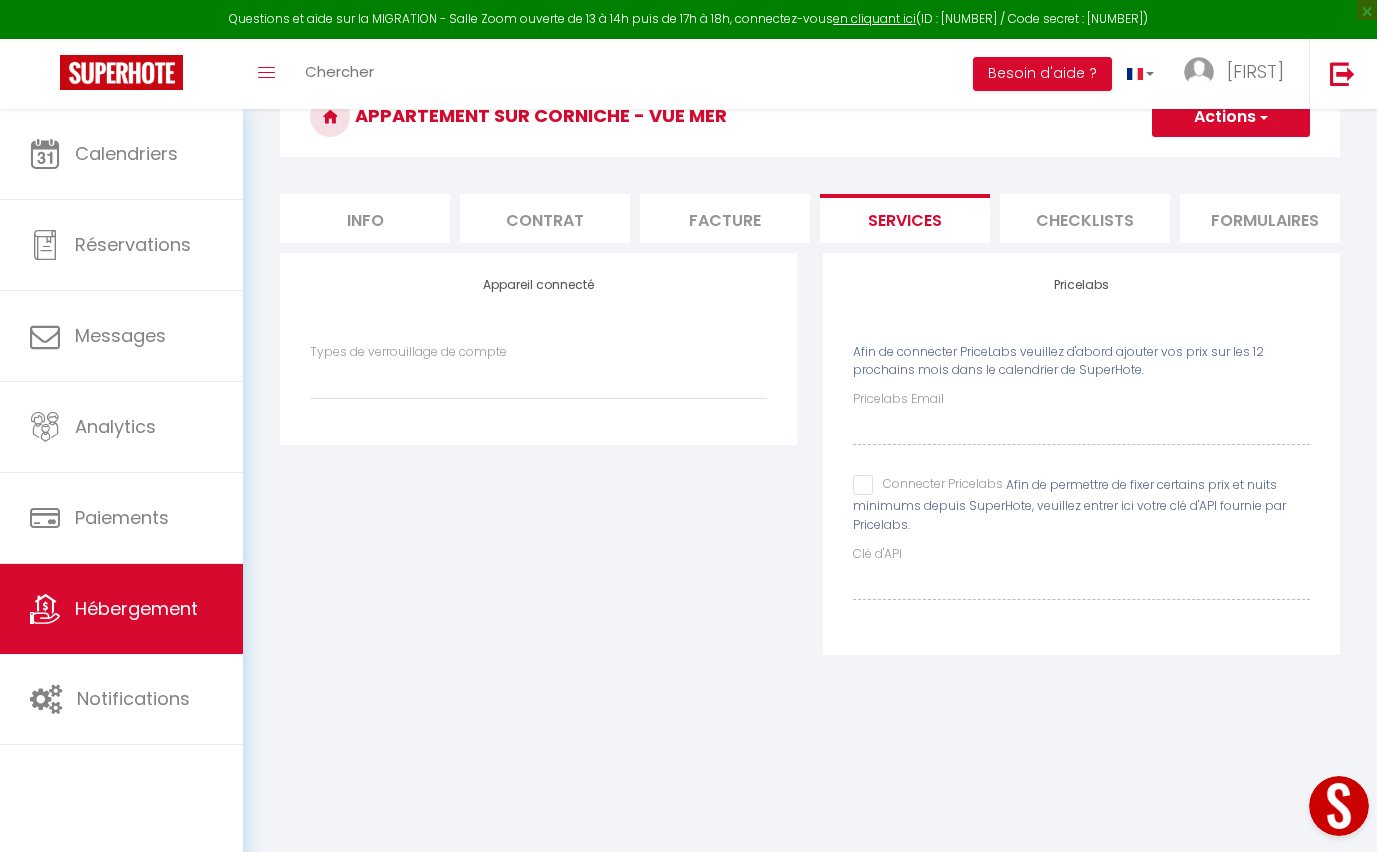 scroll, scrollTop: 0, scrollLeft: 0, axis: both 